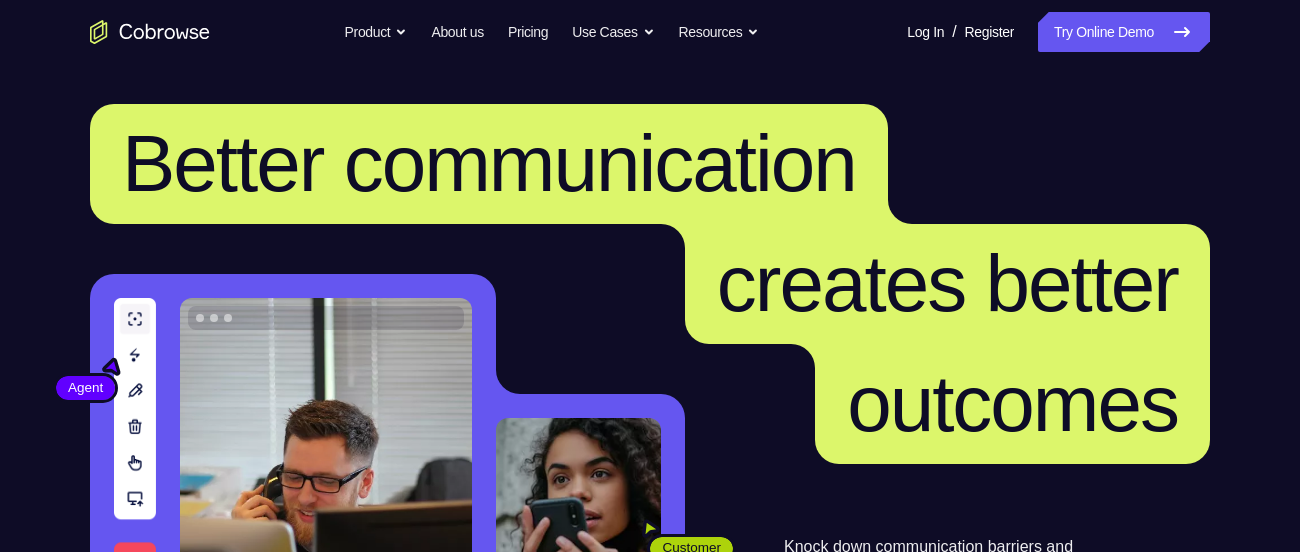 scroll, scrollTop: 0, scrollLeft: 0, axis: both 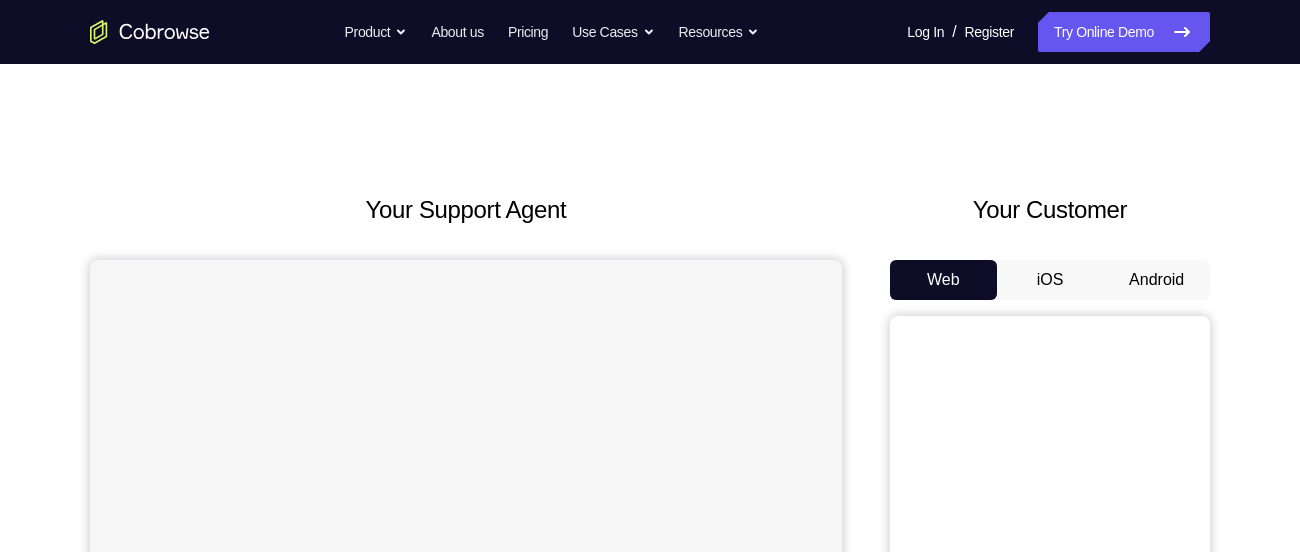 click on "Android" at bounding box center (1156, 280) 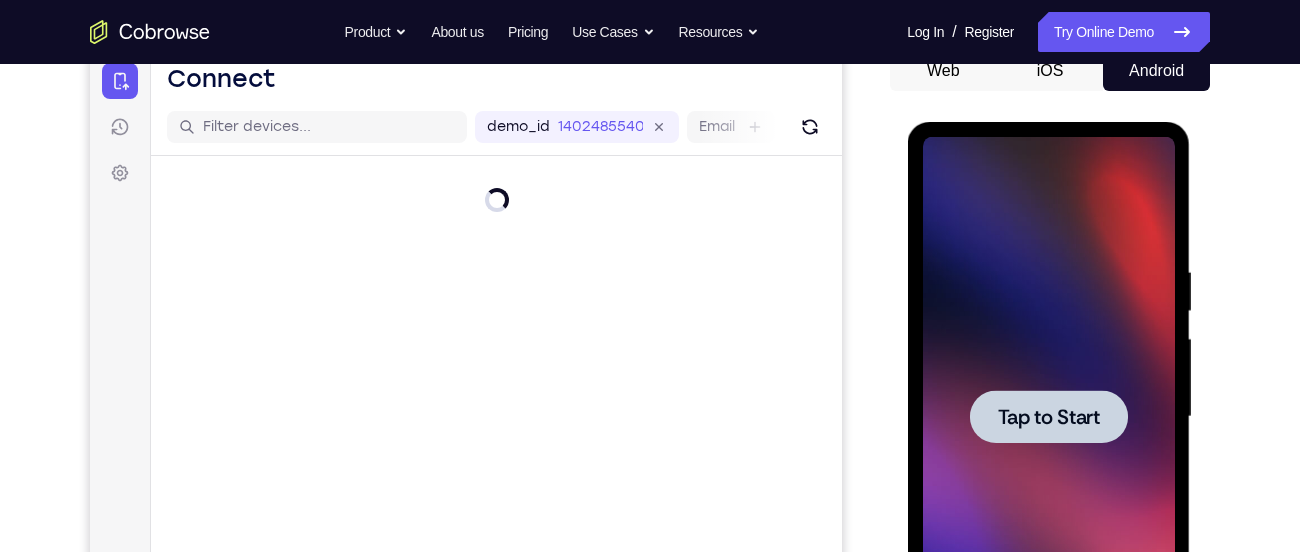 scroll, scrollTop: 0, scrollLeft: 0, axis: both 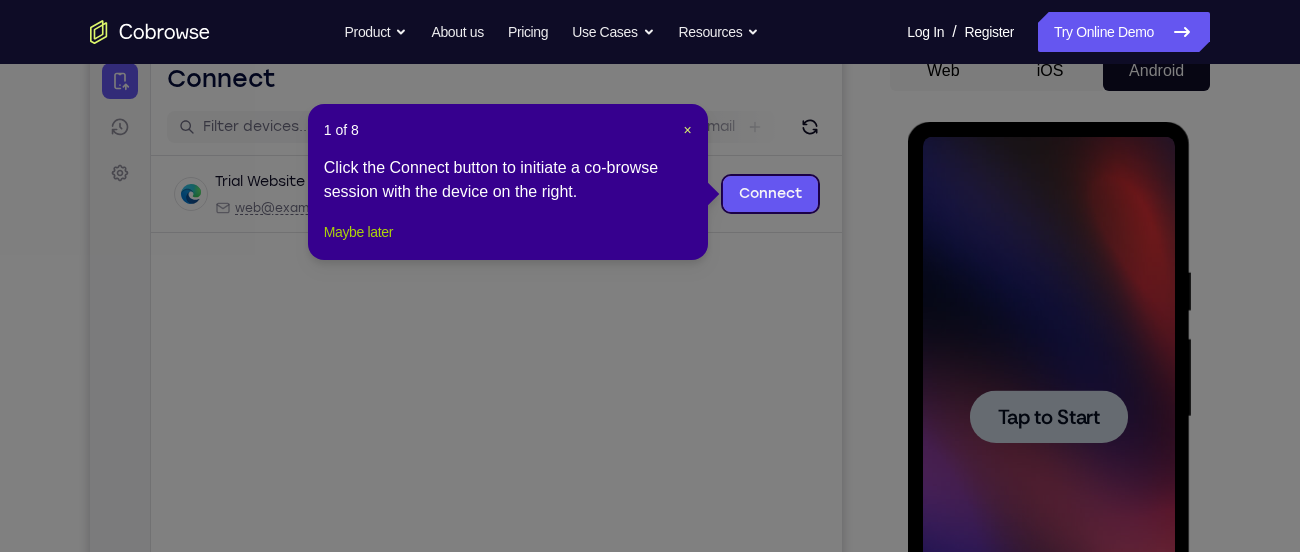 click on "Maybe later" at bounding box center (358, 232) 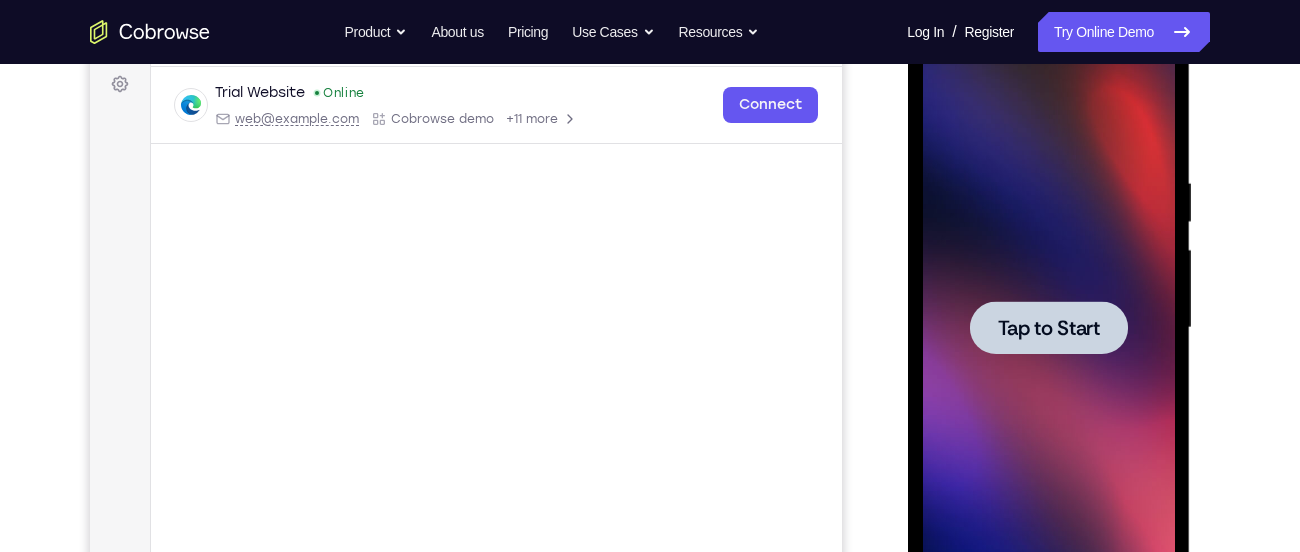scroll, scrollTop: 299, scrollLeft: 0, axis: vertical 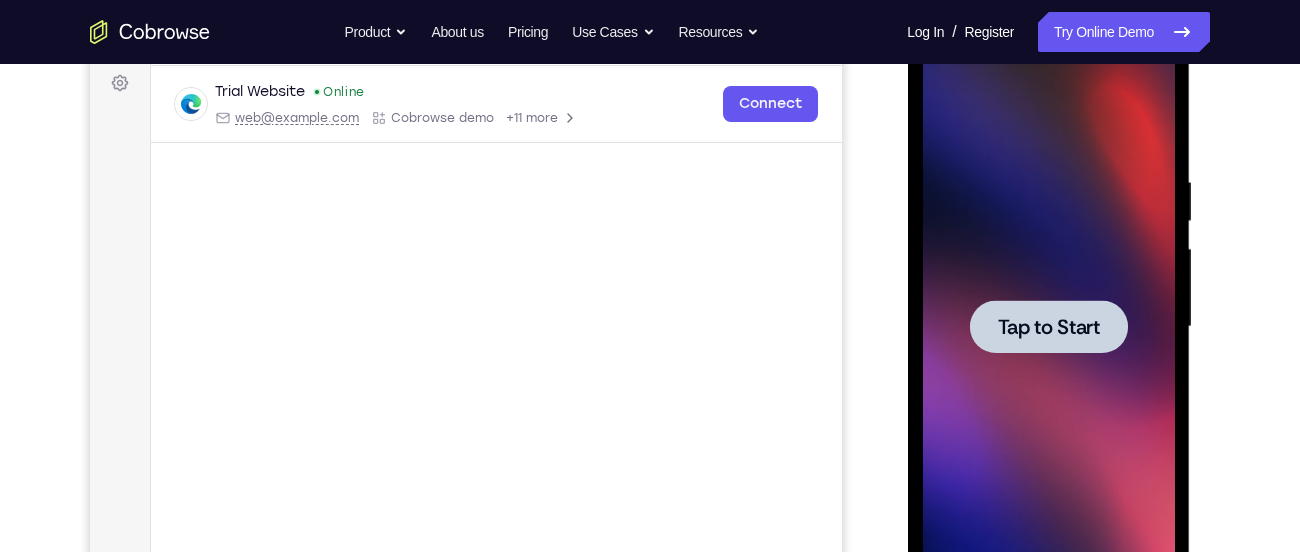 click on "Tap to Start" at bounding box center (1048, 327) 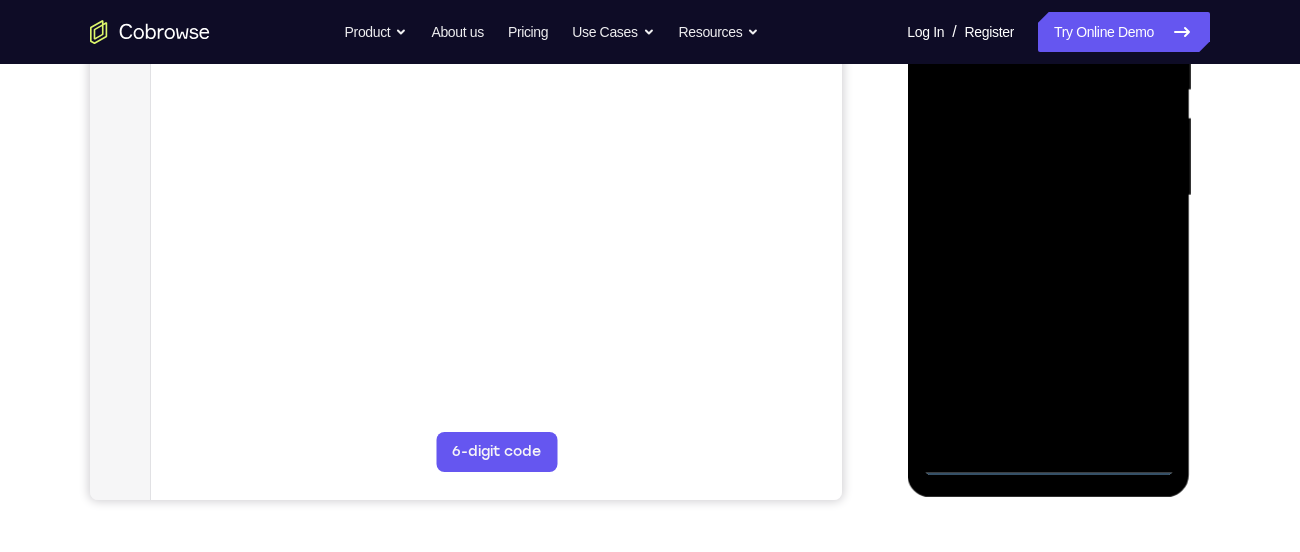 scroll, scrollTop: 433, scrollLeft: 0, axis: vertical 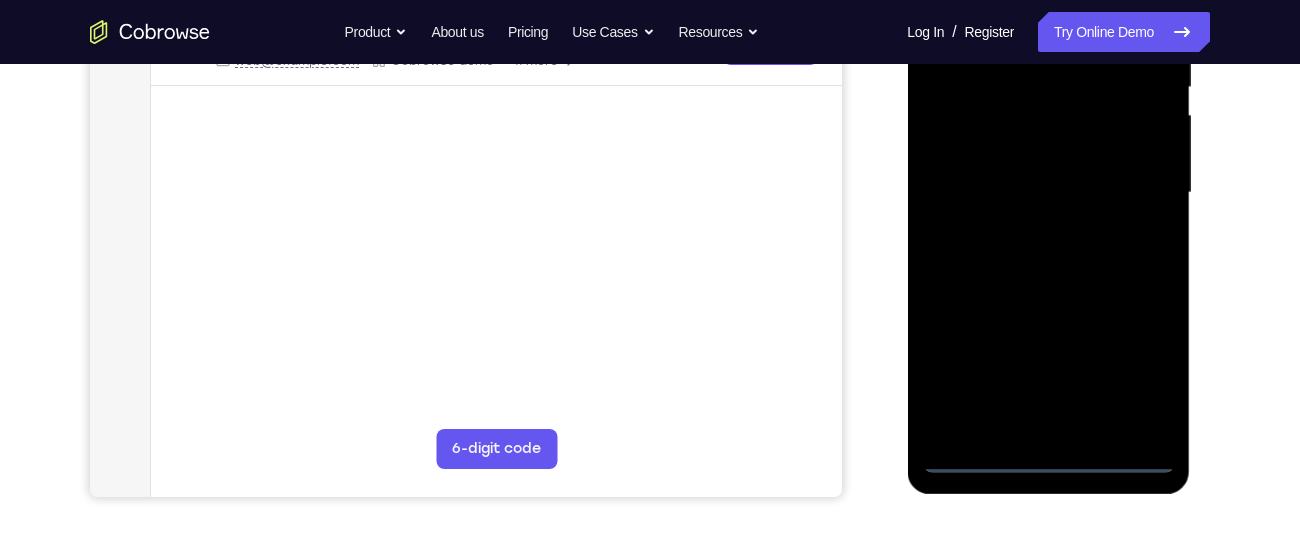 click at bounding box center [1048, 193] 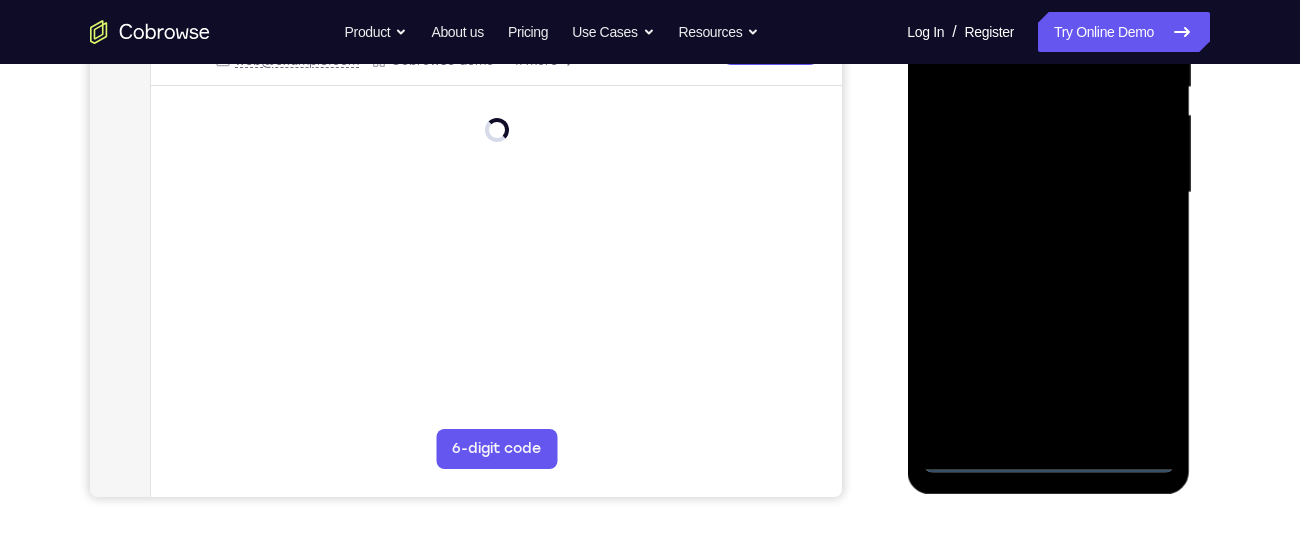 click at bounding box center [1048, 193] 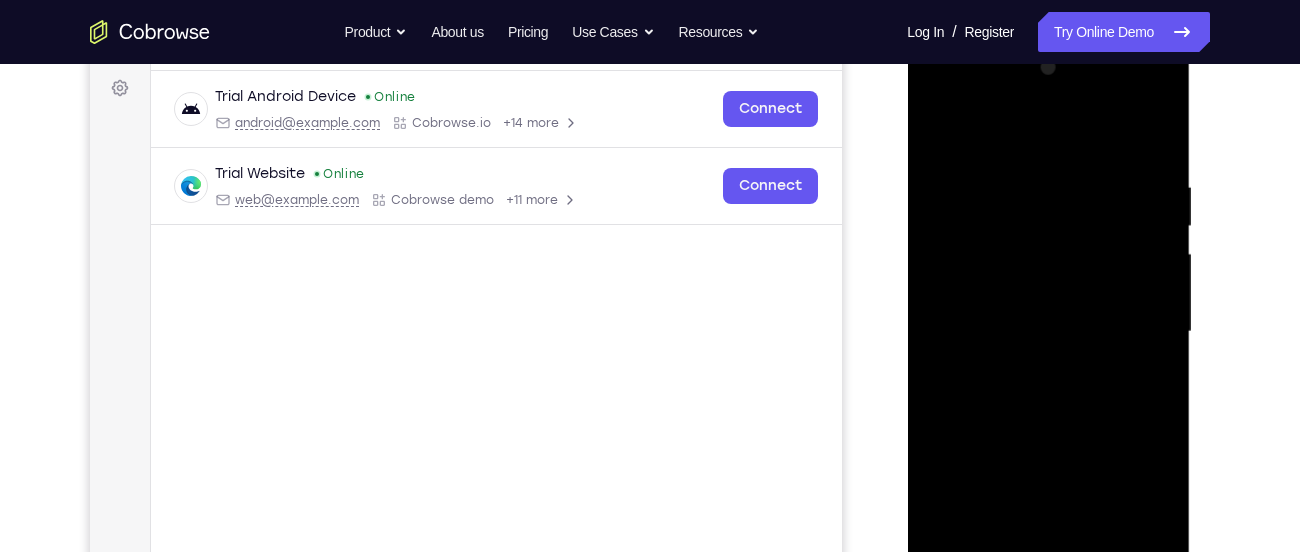 scroll, scrollTop: 293, scrollLeft: 0, axis: vertical 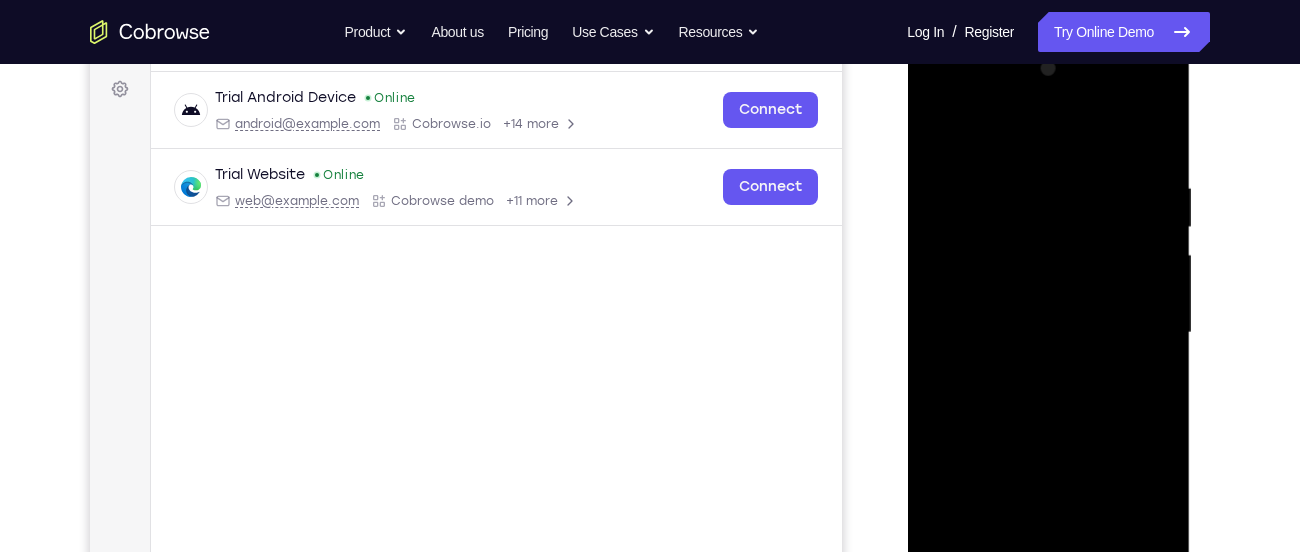 click at bounding box center (1048, 333) 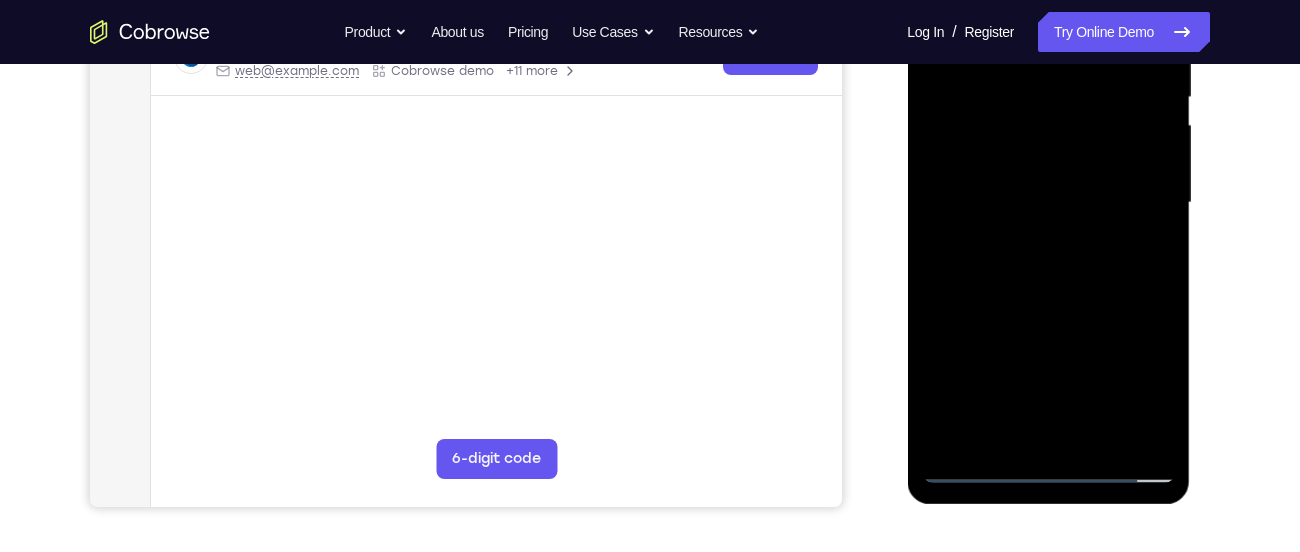 scroll, scrollTop: 427, scrollLeft: 0, axis: vertical 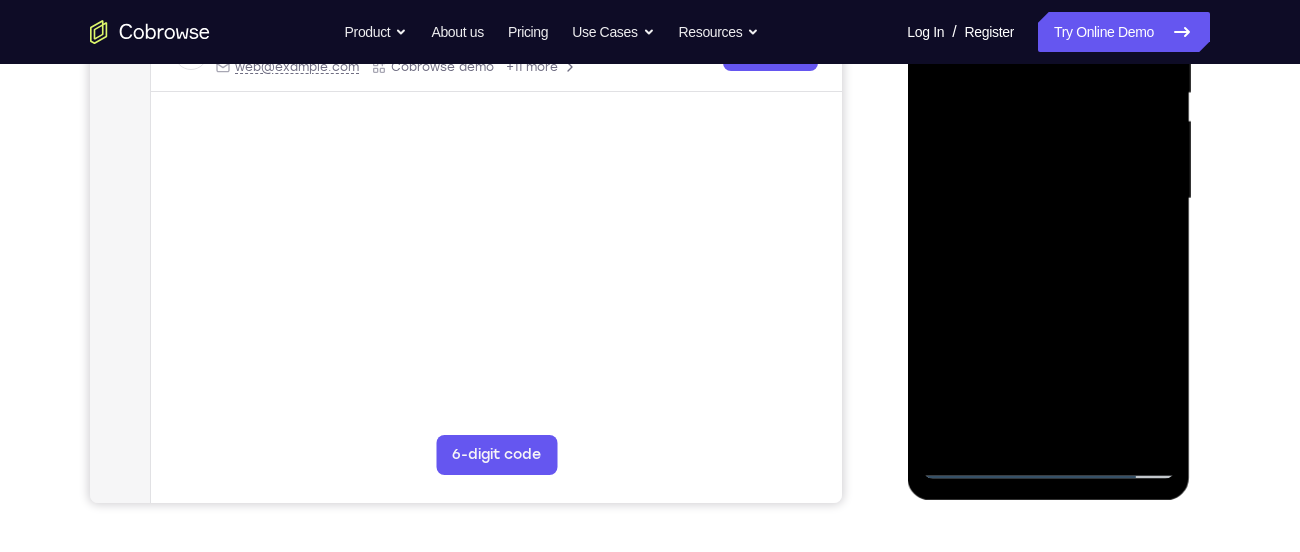 drag, startPoint x: 1107, startPoint y: 212, endPoint x: 1091, endPoint y: 169, distance: 45.88028 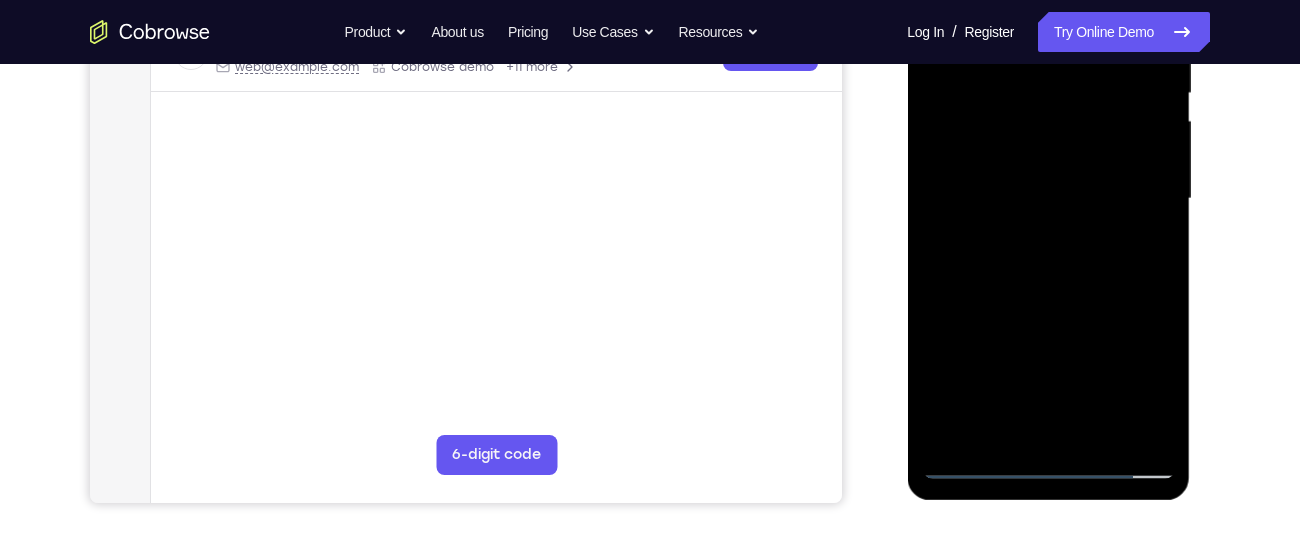 drag, startPoint x: 1058, startPoint y: 325, endPoint x: 1080, endPoint y: 149, distance: 177.36967 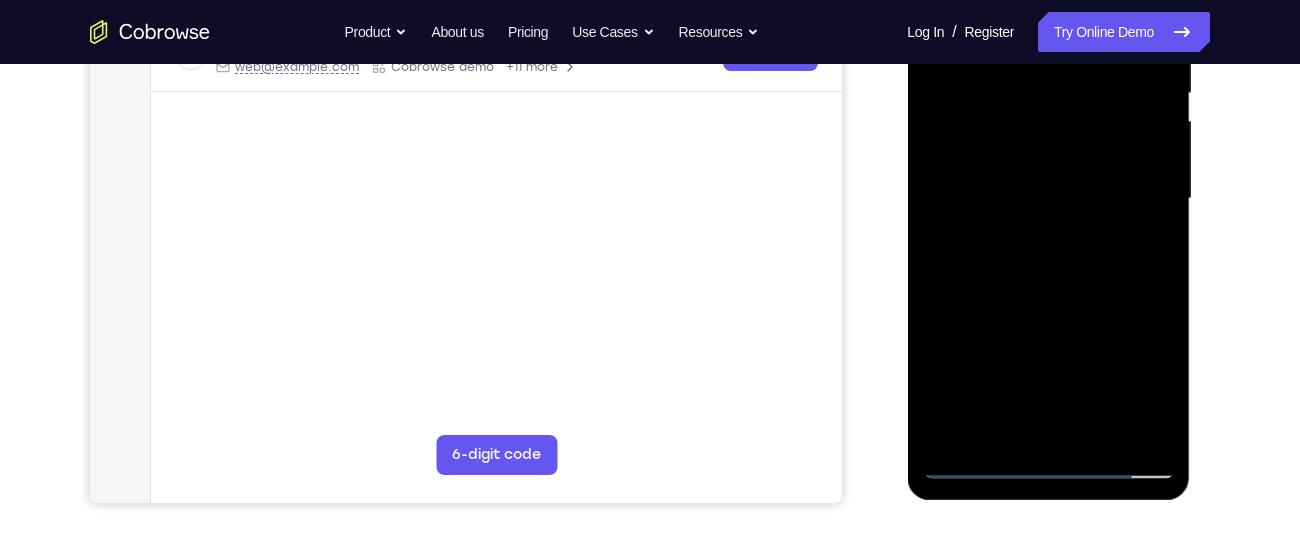 drag, startPoint x: 1063, startPoint y: 329, endPoint x: 1075, endPoint y: 172, distance: 157.45793 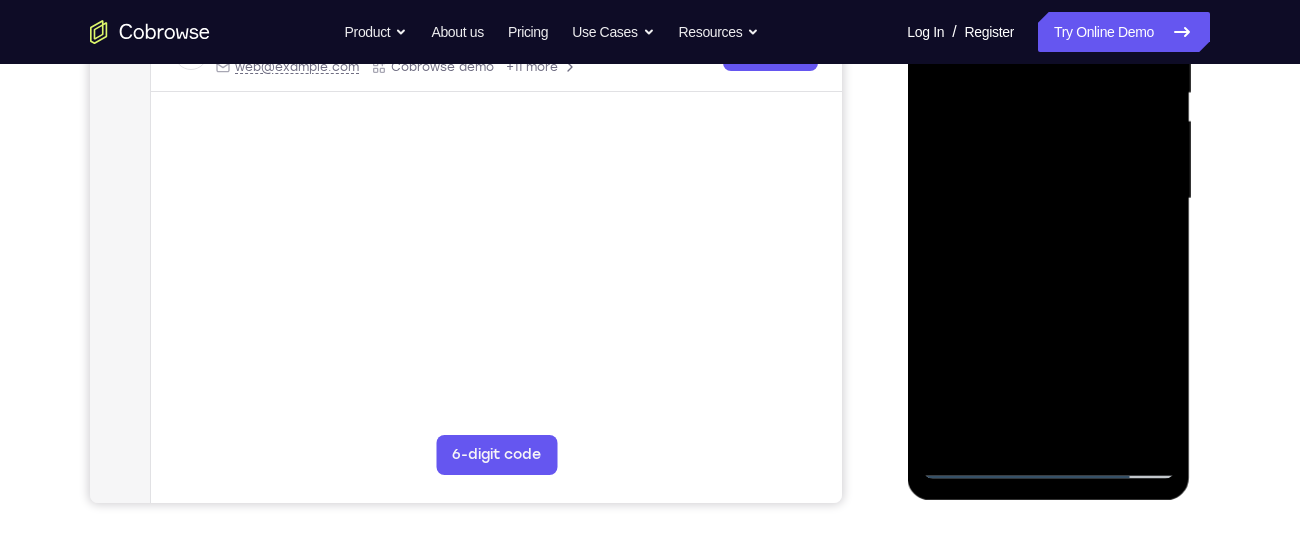 drag, startPoint x: 1071, startPoint y: 335, endPoint x: 1095, endPoint y: 205, distance: 132.19682 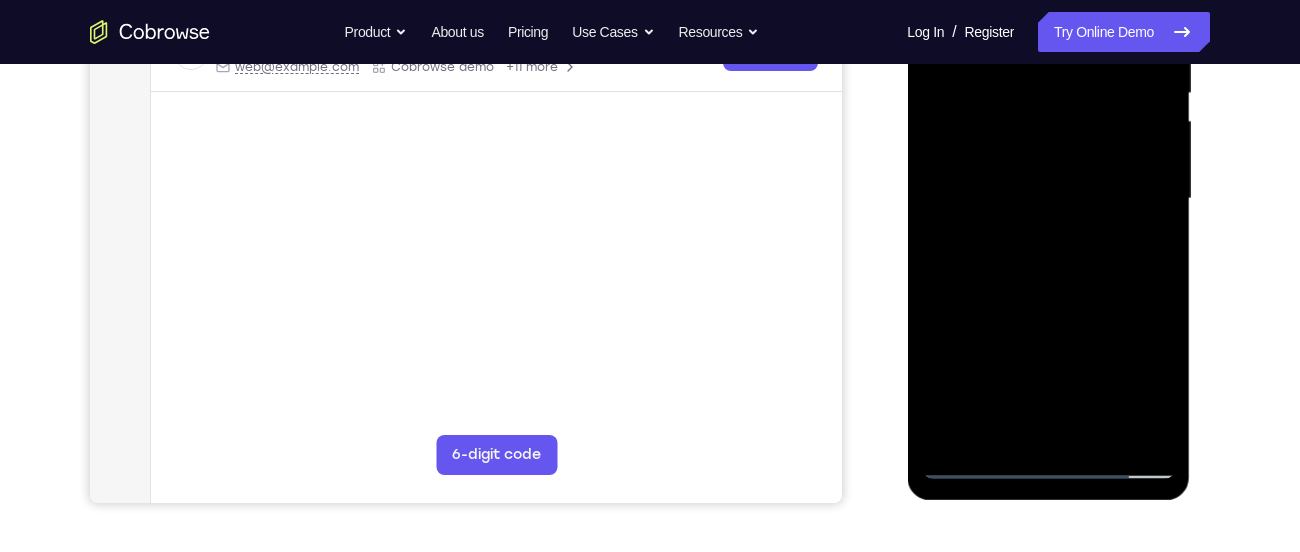 drag, startPoint x: 1081, startPoint y: 286, endPoint x: 1091, endPoint y: 178, distance: 108.461975 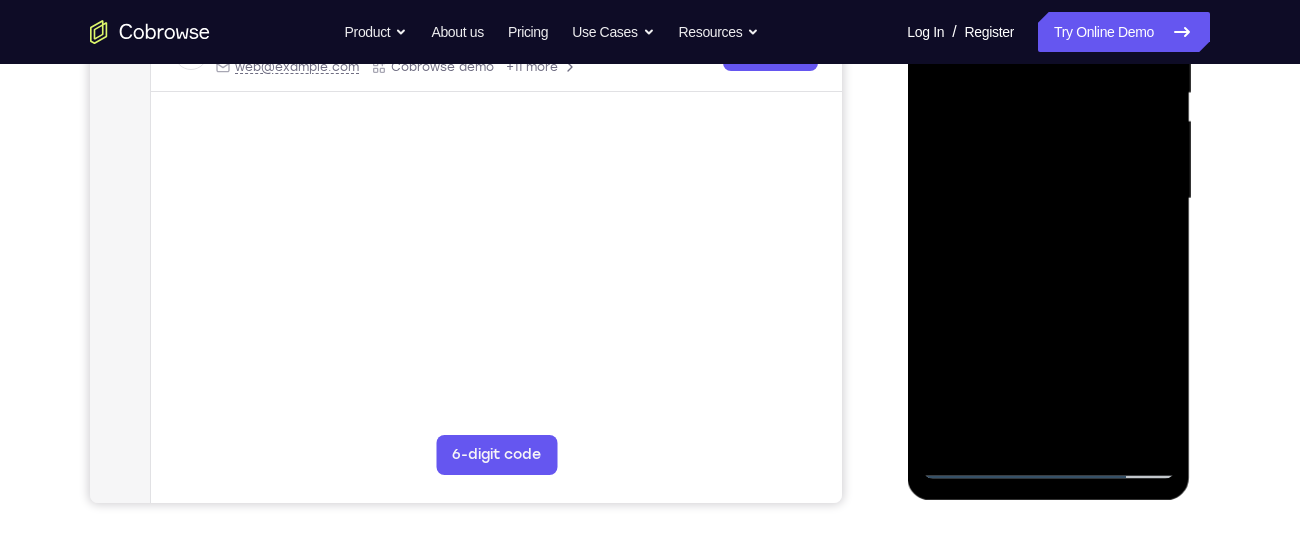 drag, startPoint x: 1087, startPoint y: 361, endPoint x: 1097, endPoint y: 203, distance: 158.31615 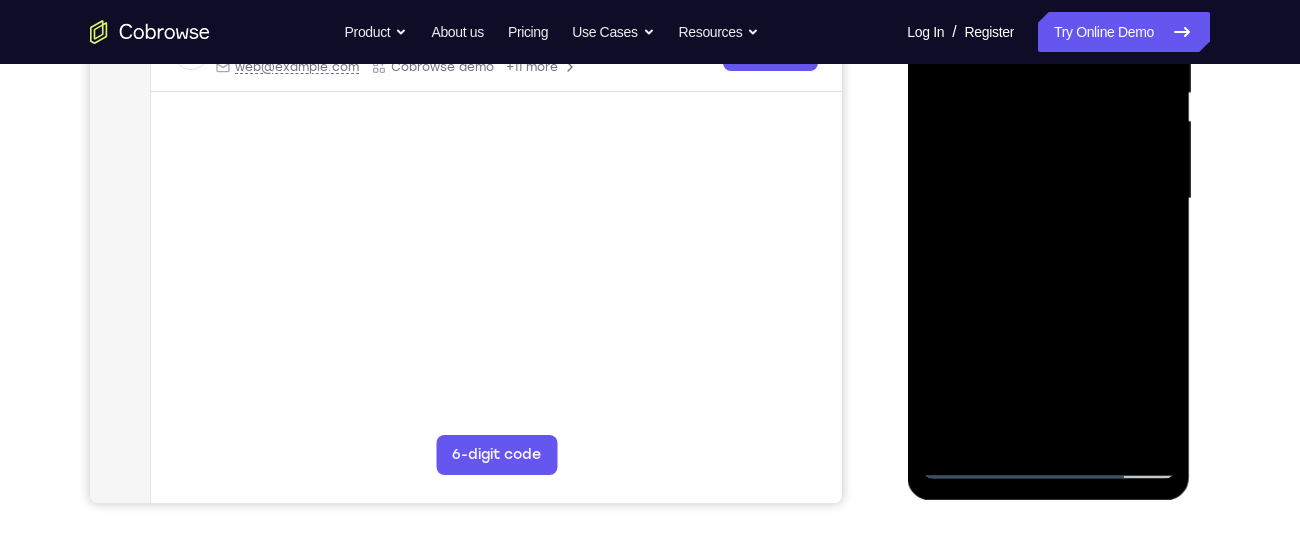 drag, startPoint x: 1097, startPoint y: 203, endPoint x: 1098, endPoint y: 84, distance: 119.0042 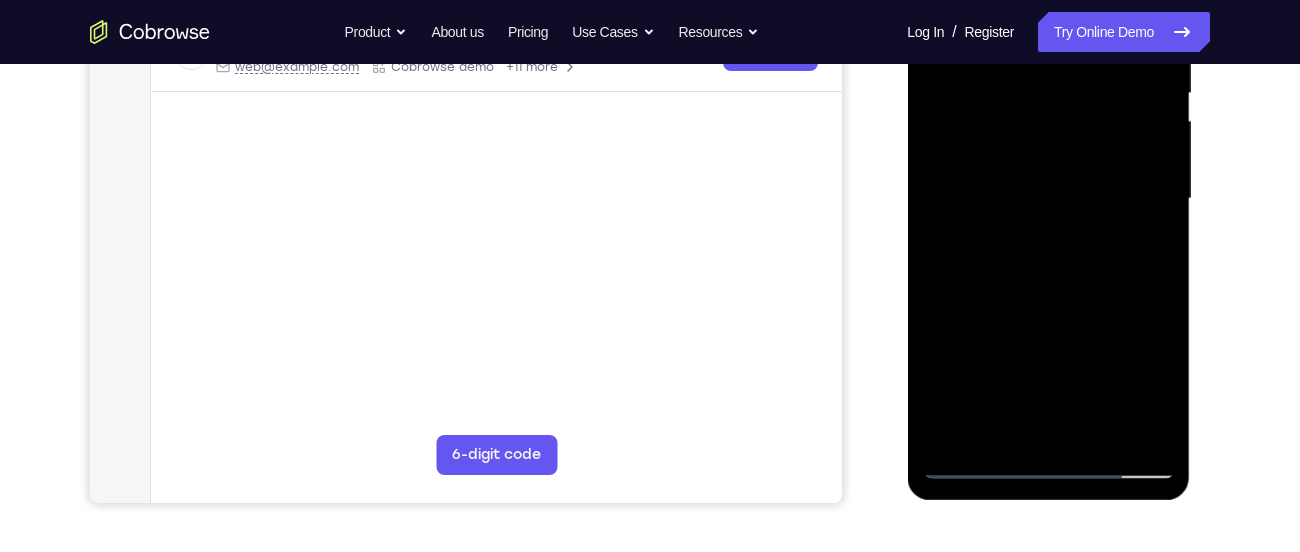 drag, startPoint x: 1092, startPoint y: 269, endPoint x: 1103, endPoint y: 168, distance: 101.597244 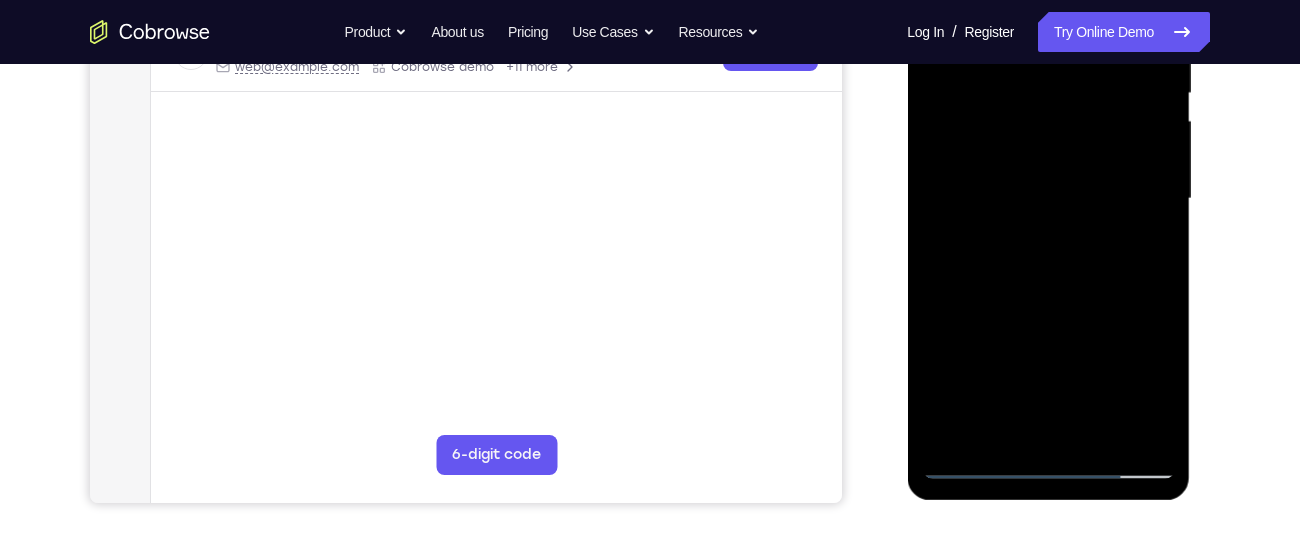 drag, startPoint x: 1080, startPoint y: 339, endPoint x: 1084, endPoint y: 198, distance: 141.05673 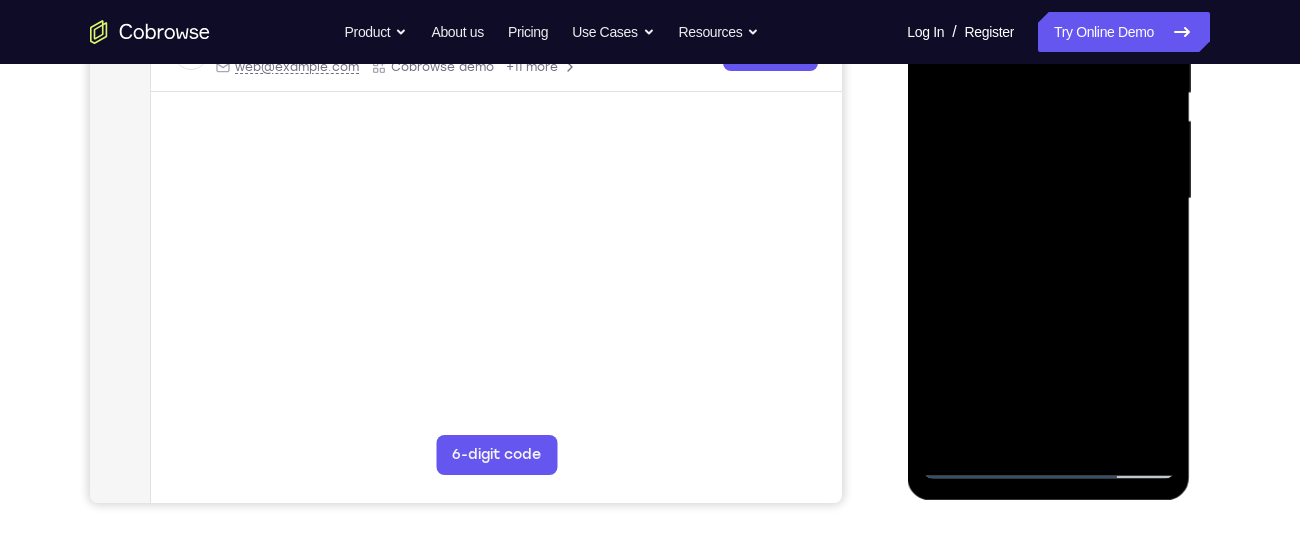 drag, startPoint x: 1044, startPoint y: 245, endPoint x: 1087, endPoint y: 113, distance: 138.82722 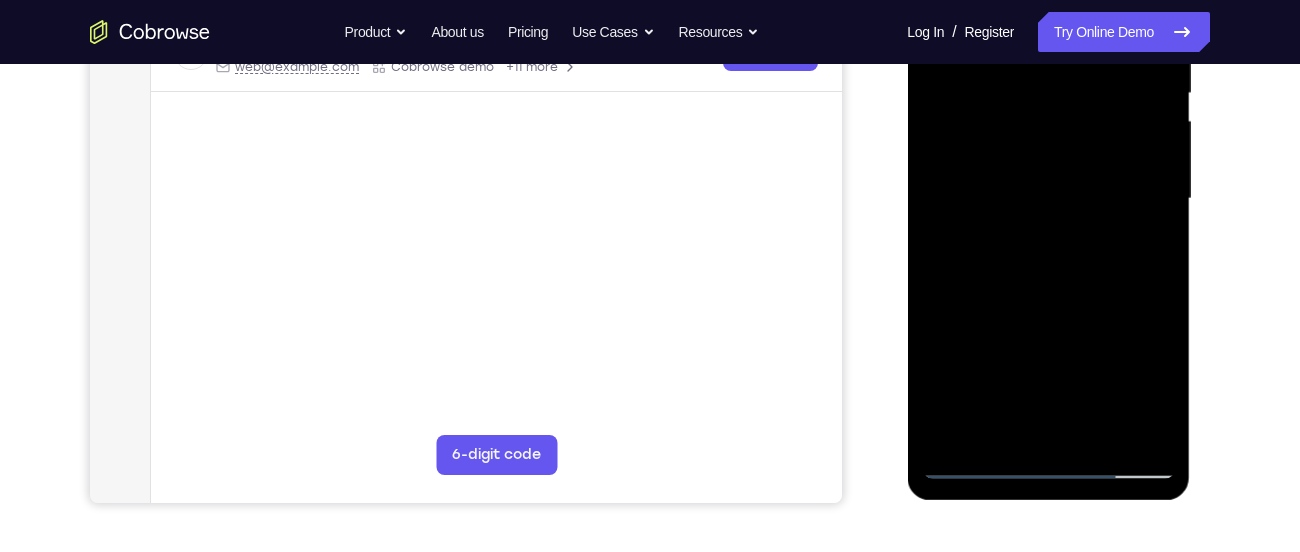 drag, startPoint x: 1043, startPoint y: 285, endPoint x: 1059, endPoint y: 165, distance: 121.061966 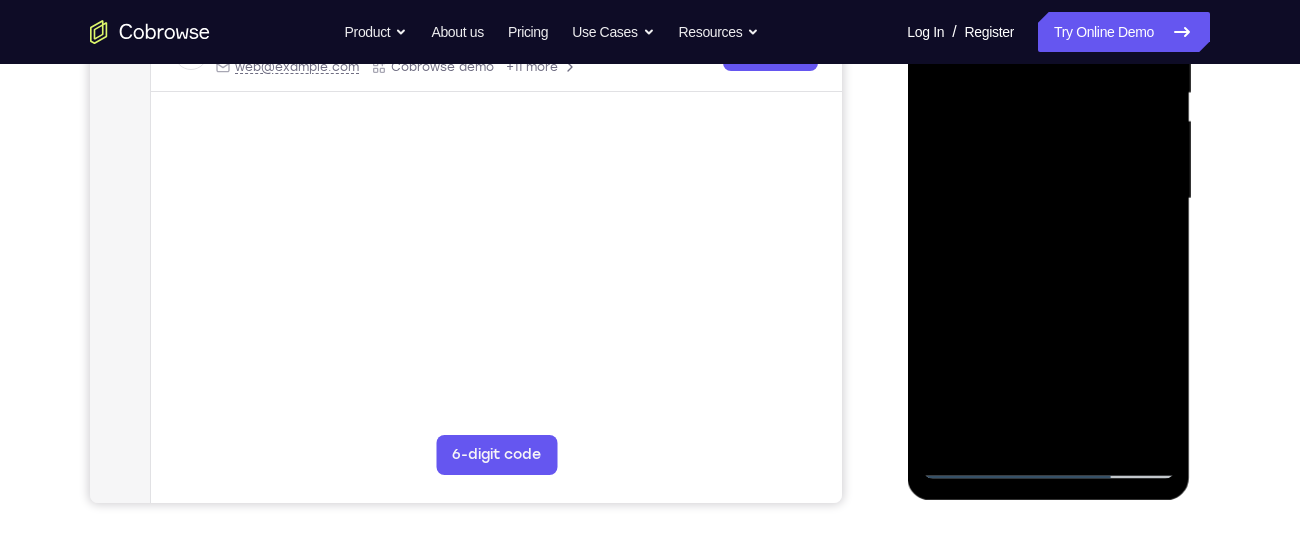 click at bounding box center [1048, 199] 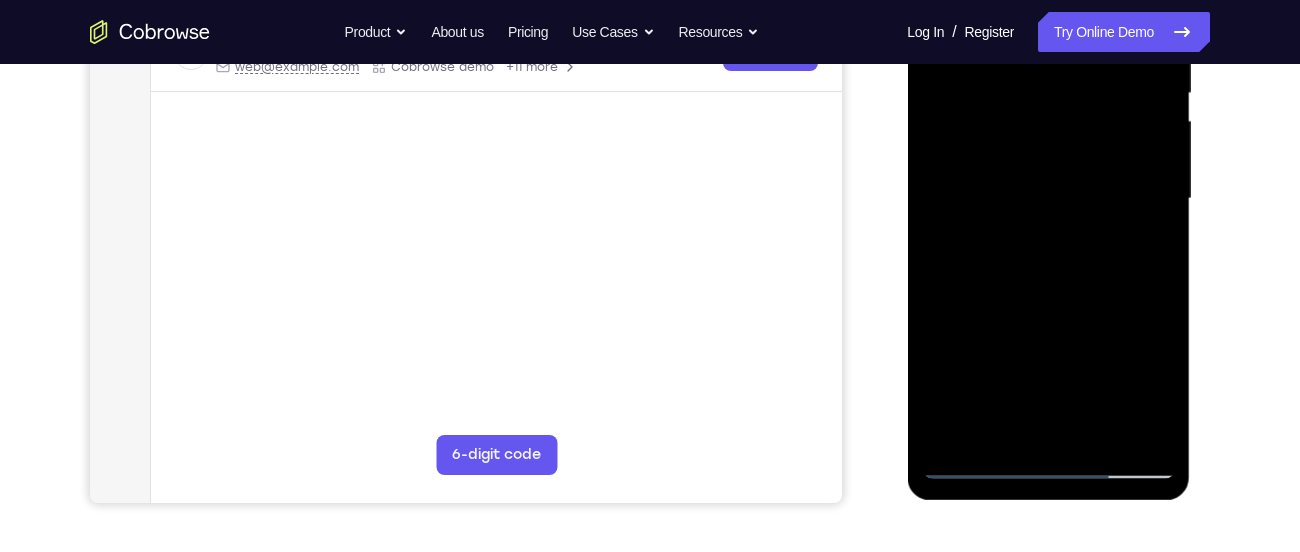 click at bounding box center [1048, 199] 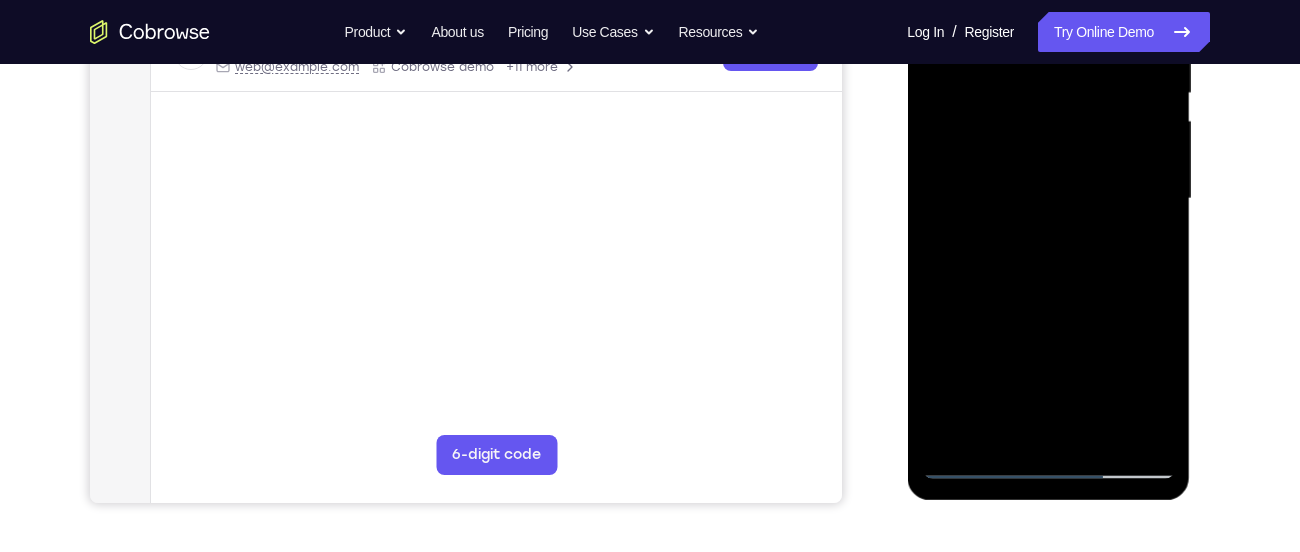 click at bounding box center (1048, 199) 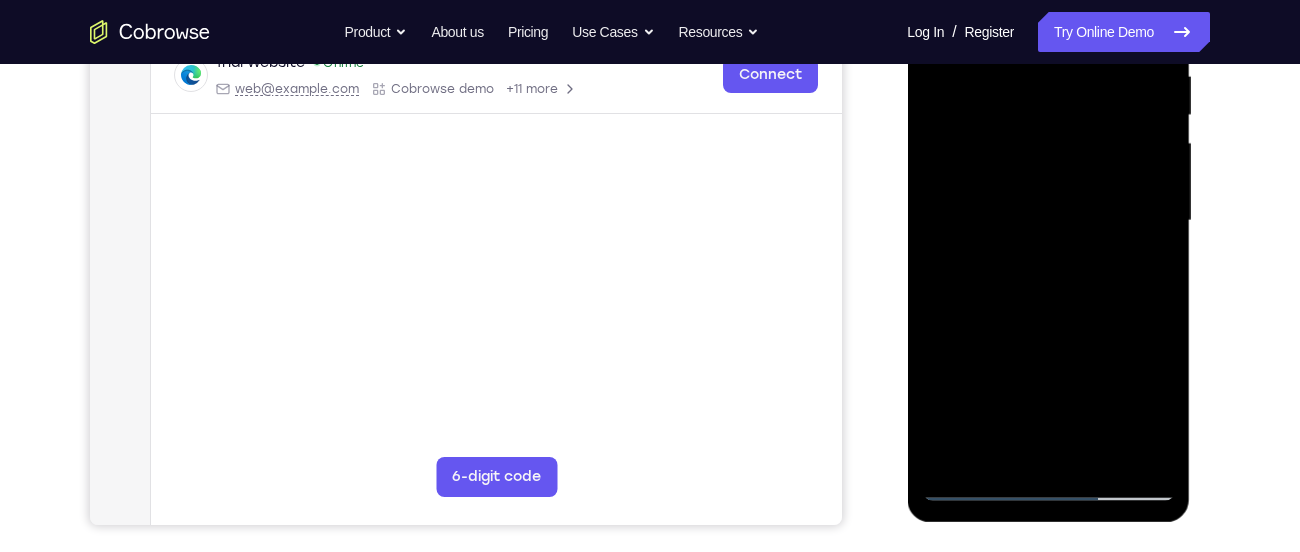 scroll, scrollTop: 404, scrollLeft: 0, axis: vertical 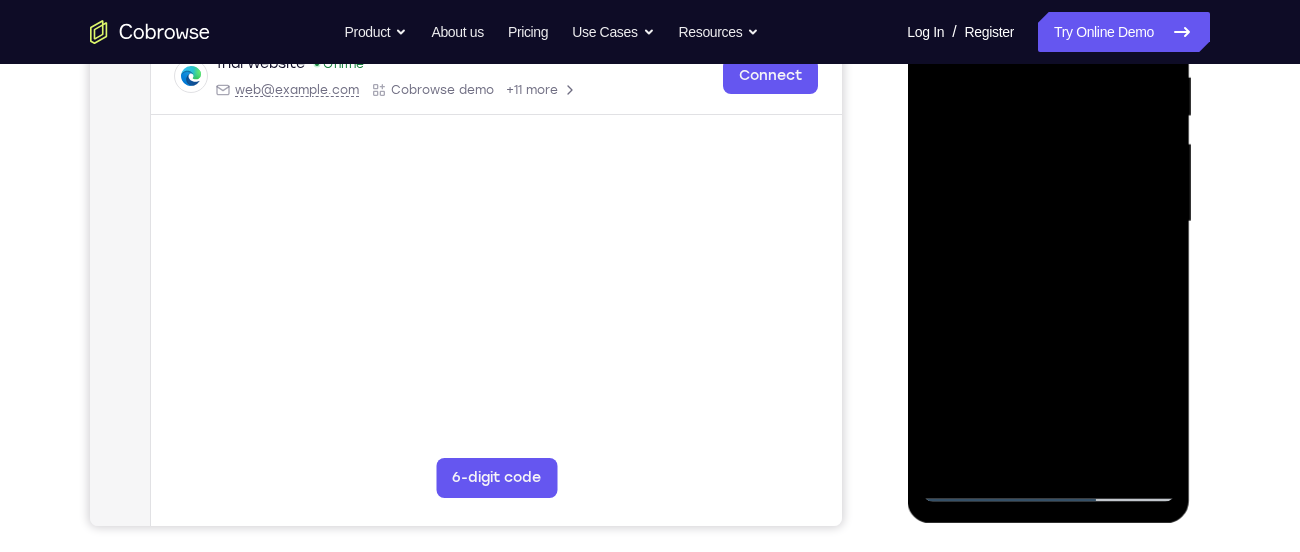 click at bounding box center [1048, 222] 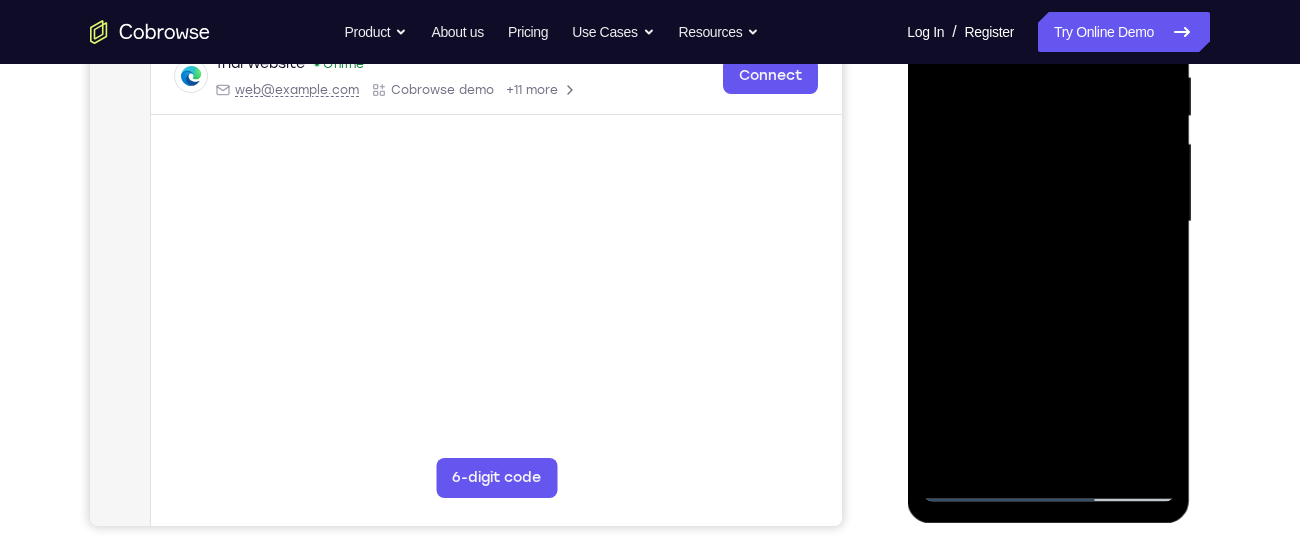 click at bounding box center [1048, 222] 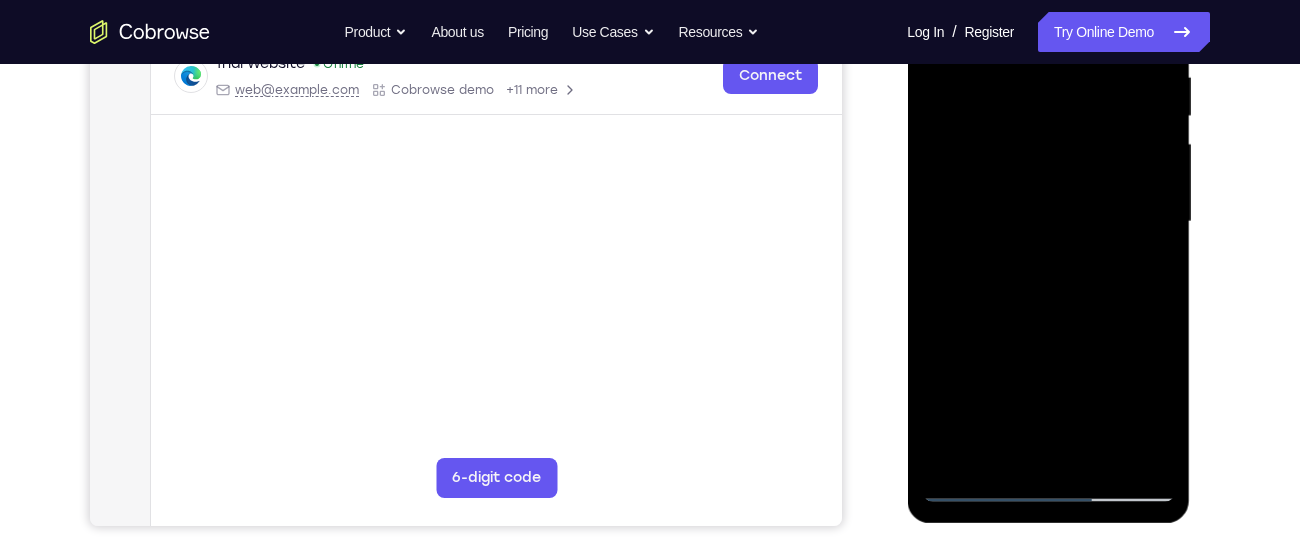 click at bounding box center (1048, 222) 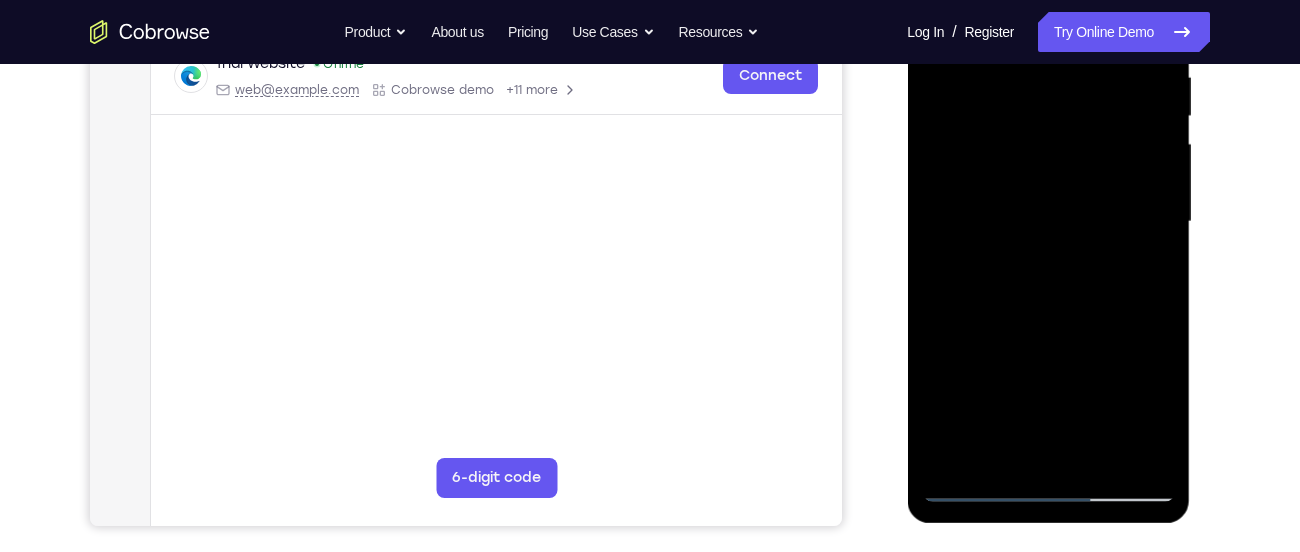 click at bounding box center (1048, 222) 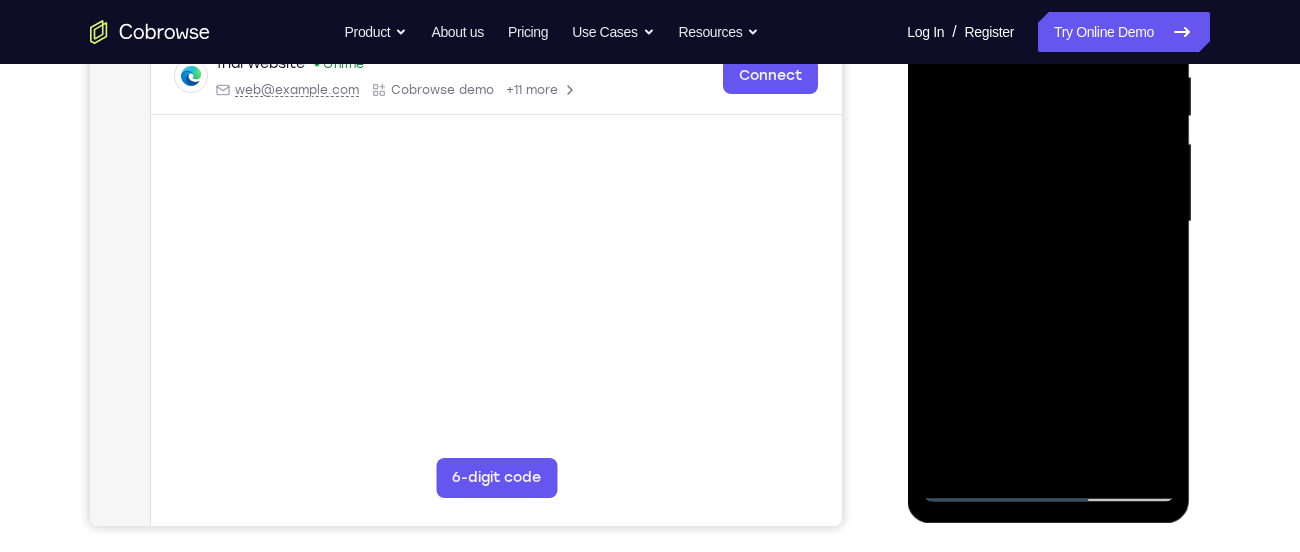 click at bounding box center (1048, 222) 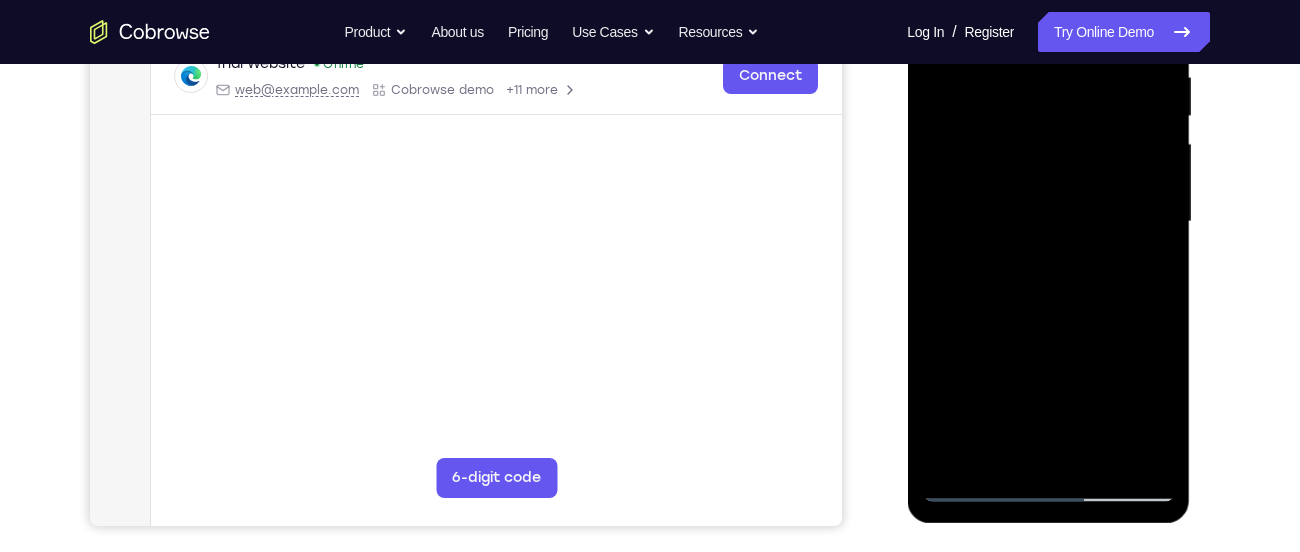 click at bounding box center (1048, 222) 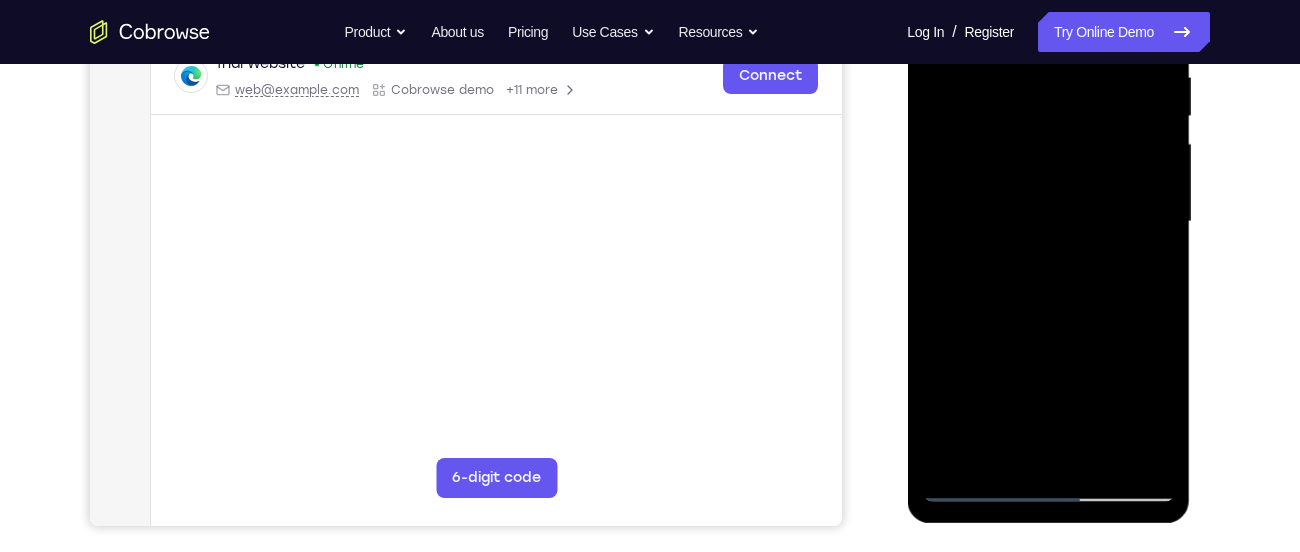click at bounding box center [1048, 222] 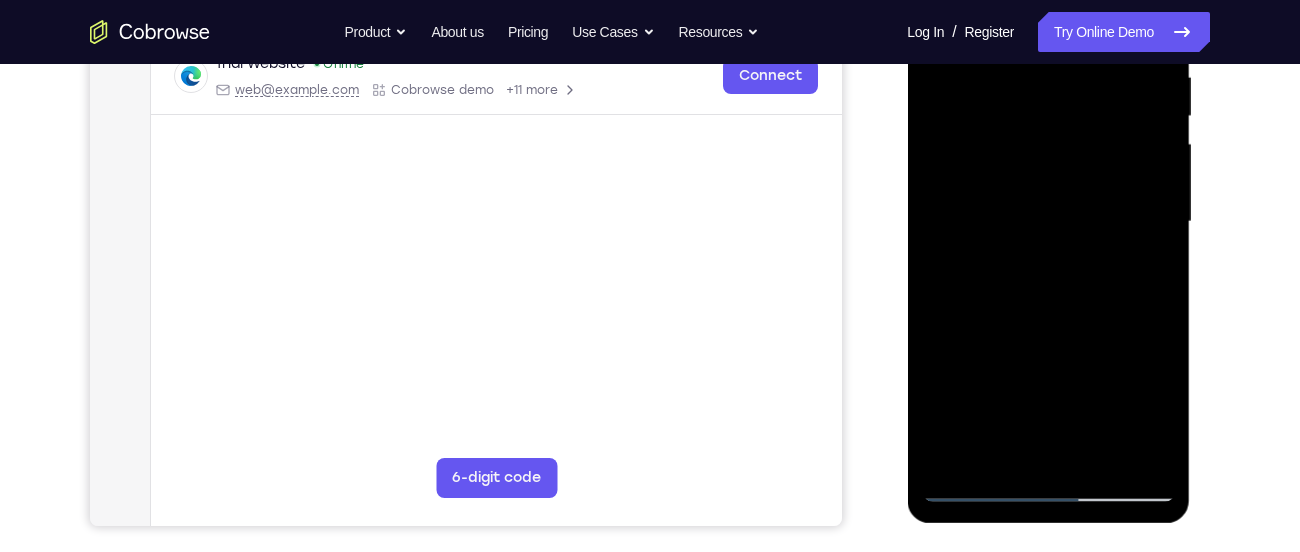 click at bounding box center (1048, 222) 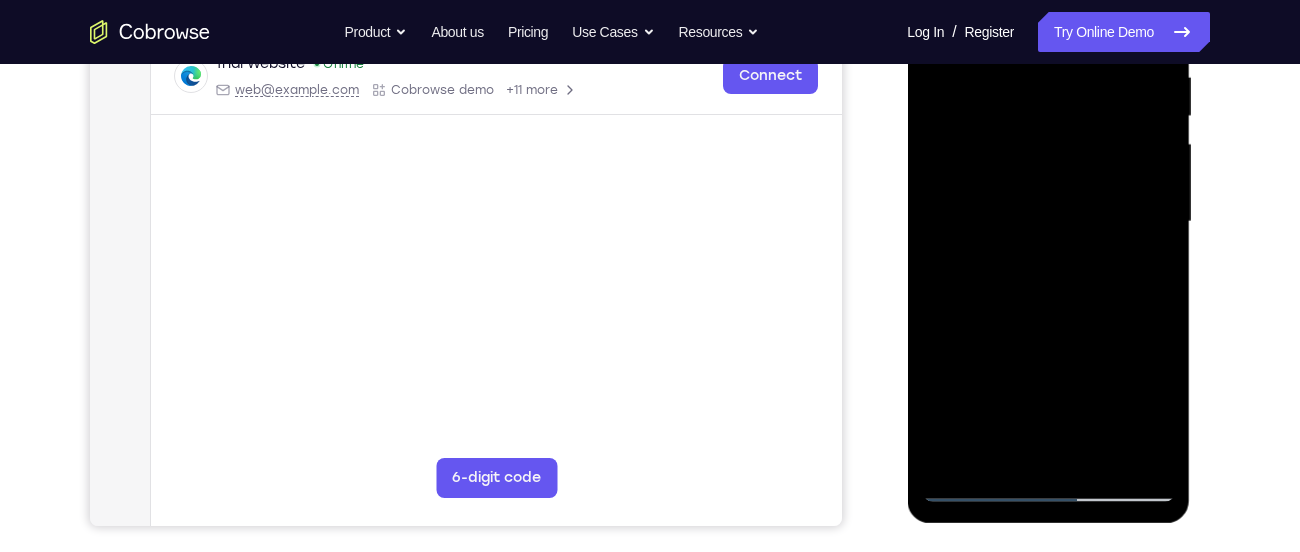 click at bounding box center (1048, 222) 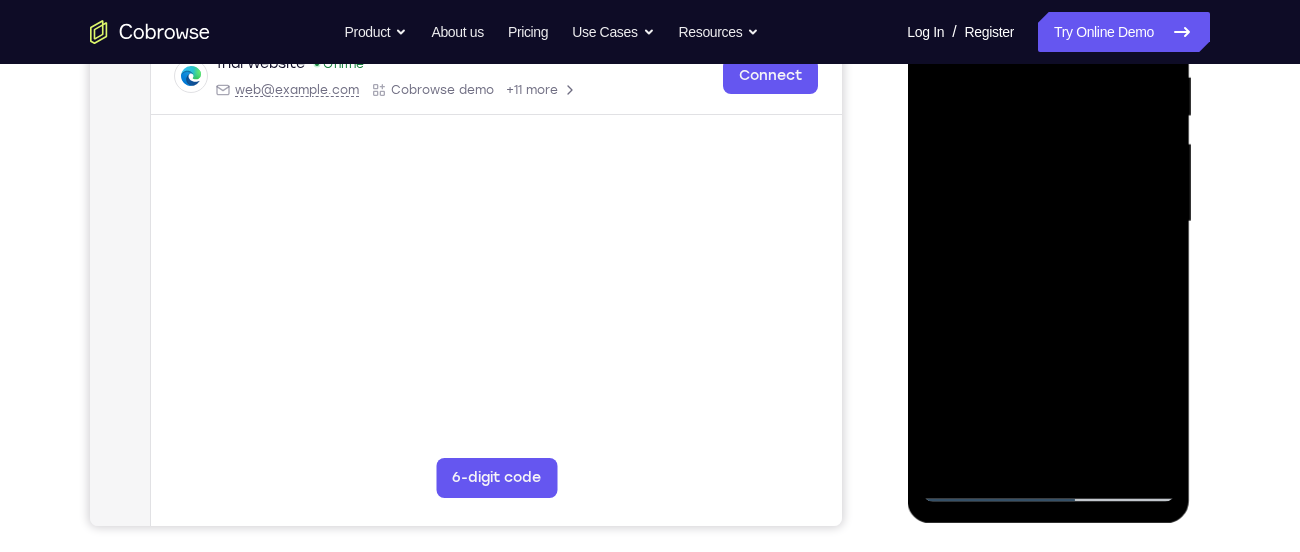 click at bounding box center [1048, 222] 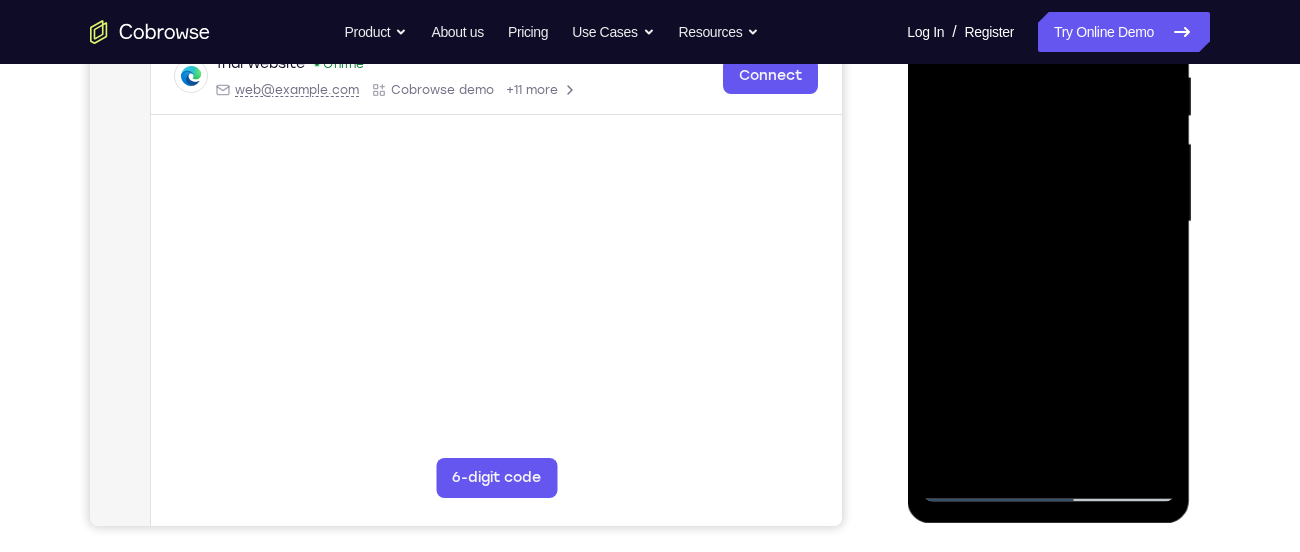 click at bounding box center [1048, 222] 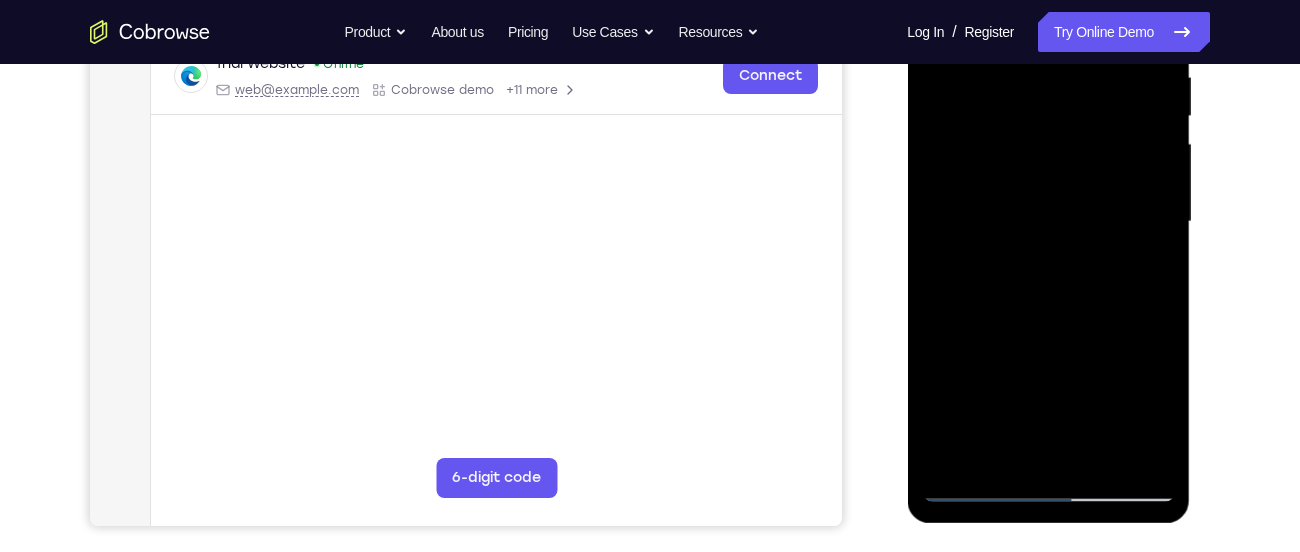 click at bounding box center [1048, 222] 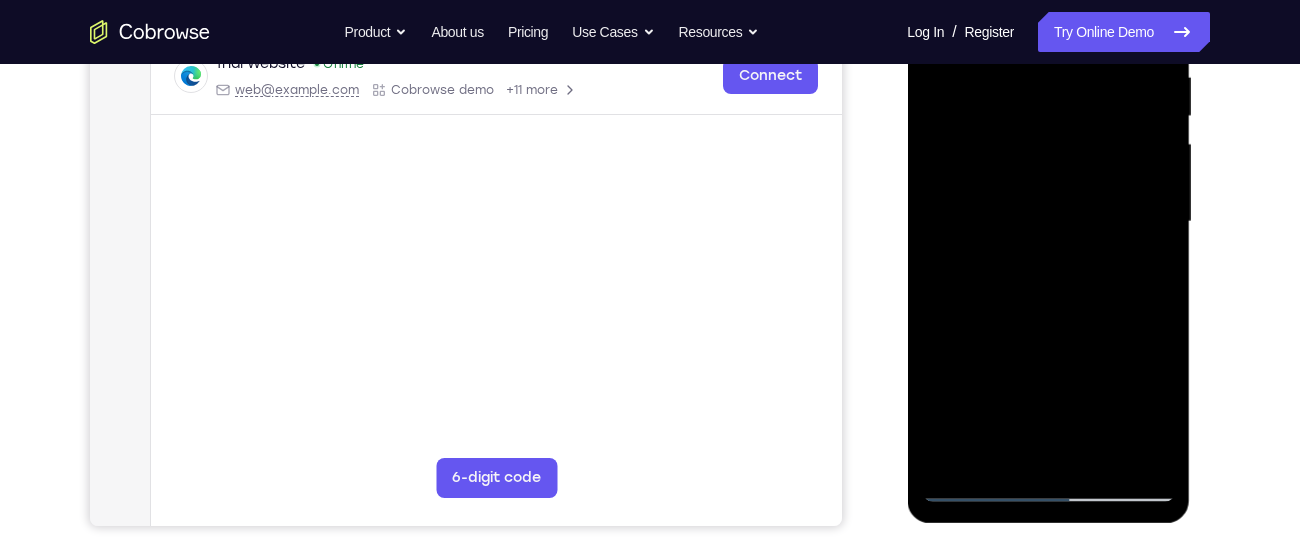 click at bounding box center (1048, 222) 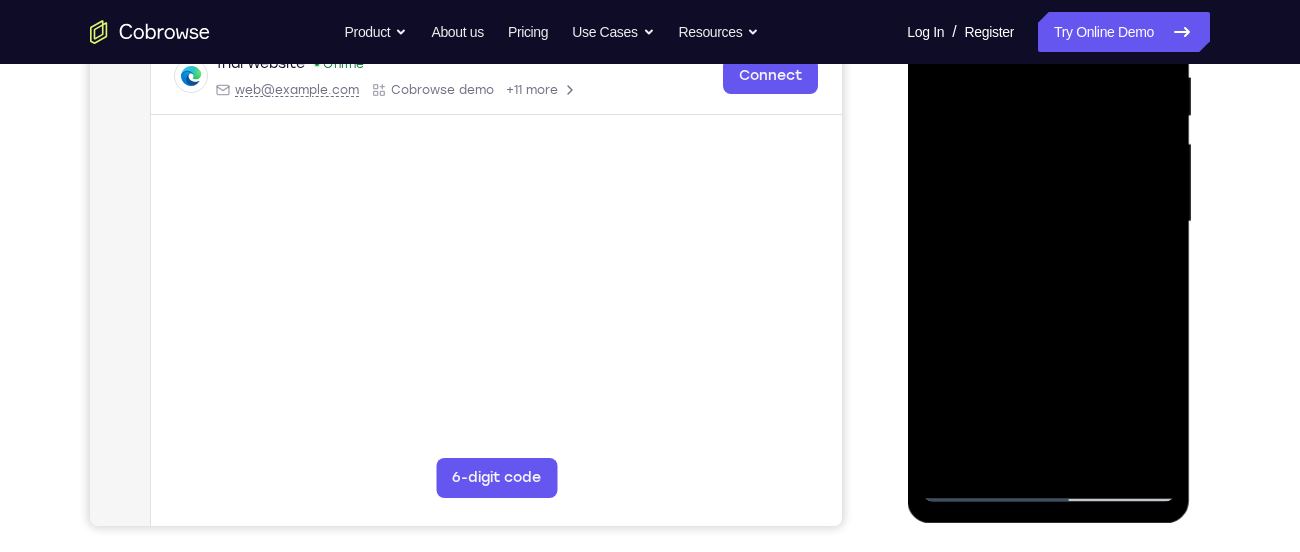 click at bounding box center [1048, 222] 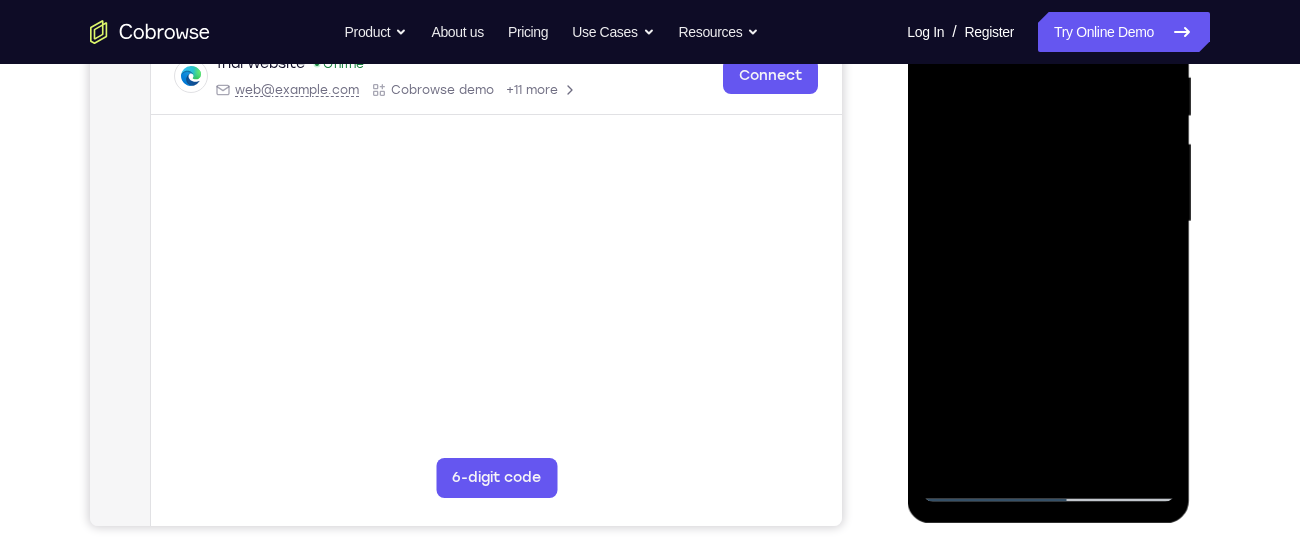 click at bounding box center (1048, 222) 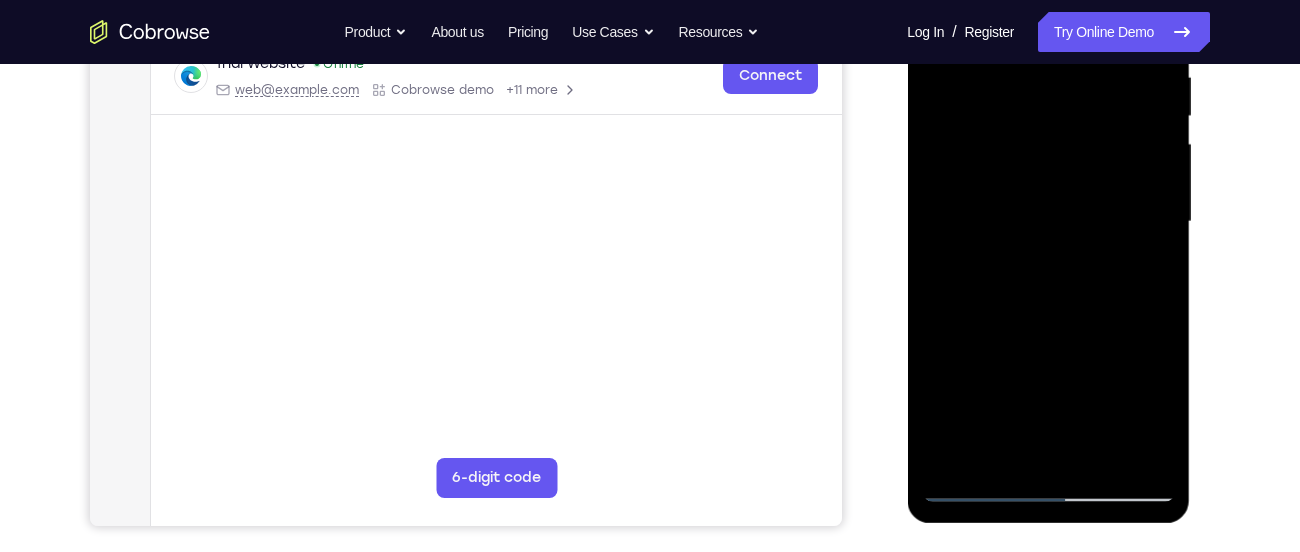 click at bounding box center [1048, 222] 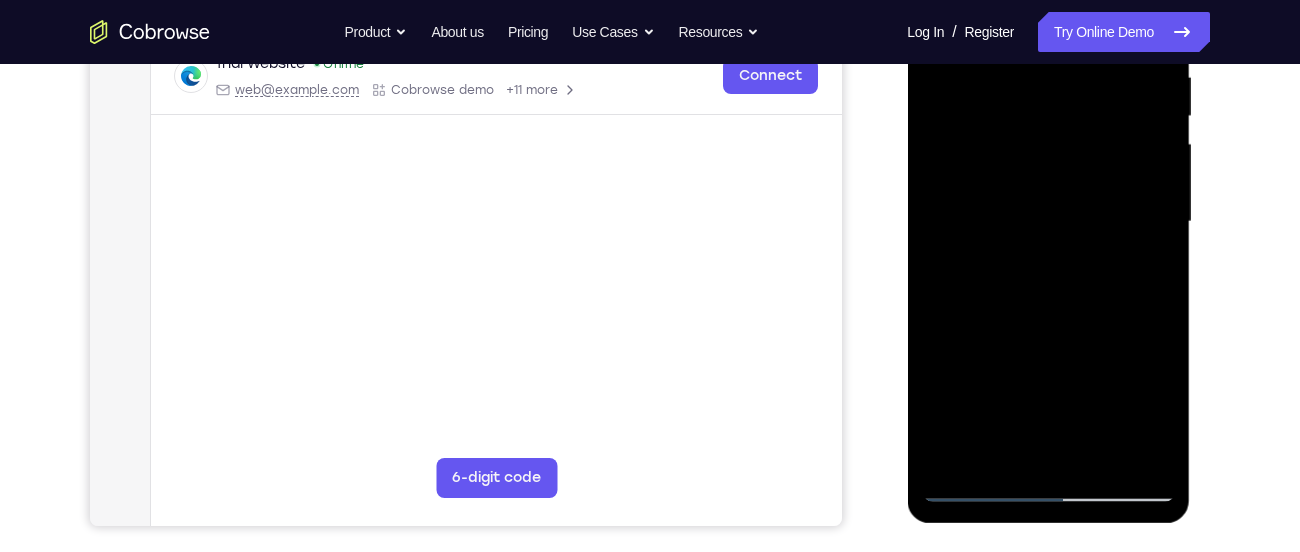click at bounding box center [1048, 222] 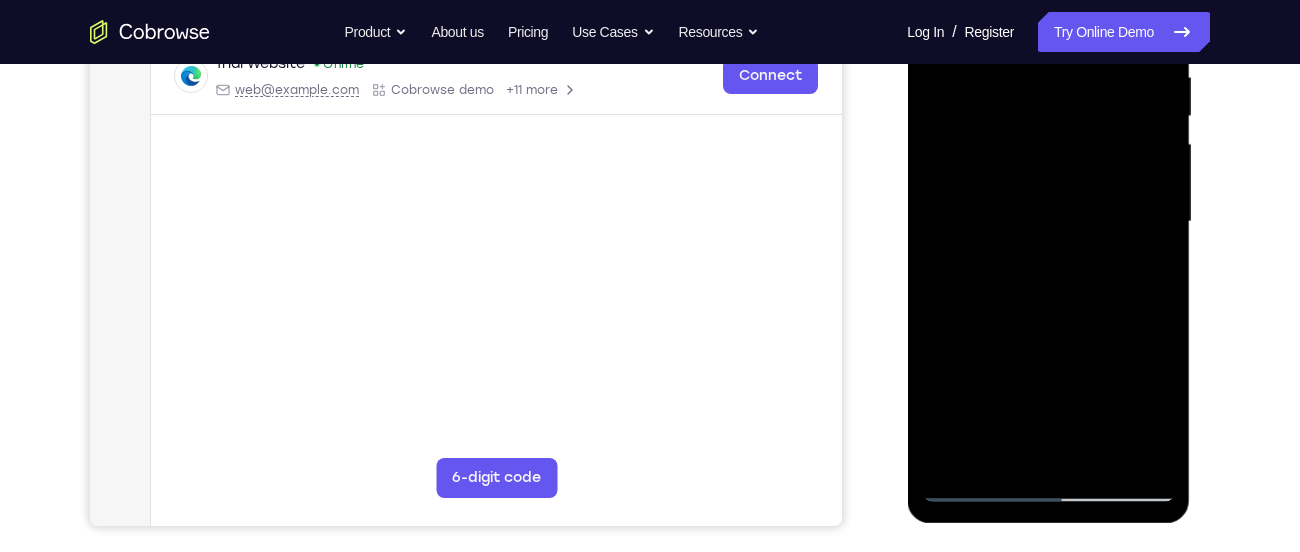 click at bounding box center (1048, 222) 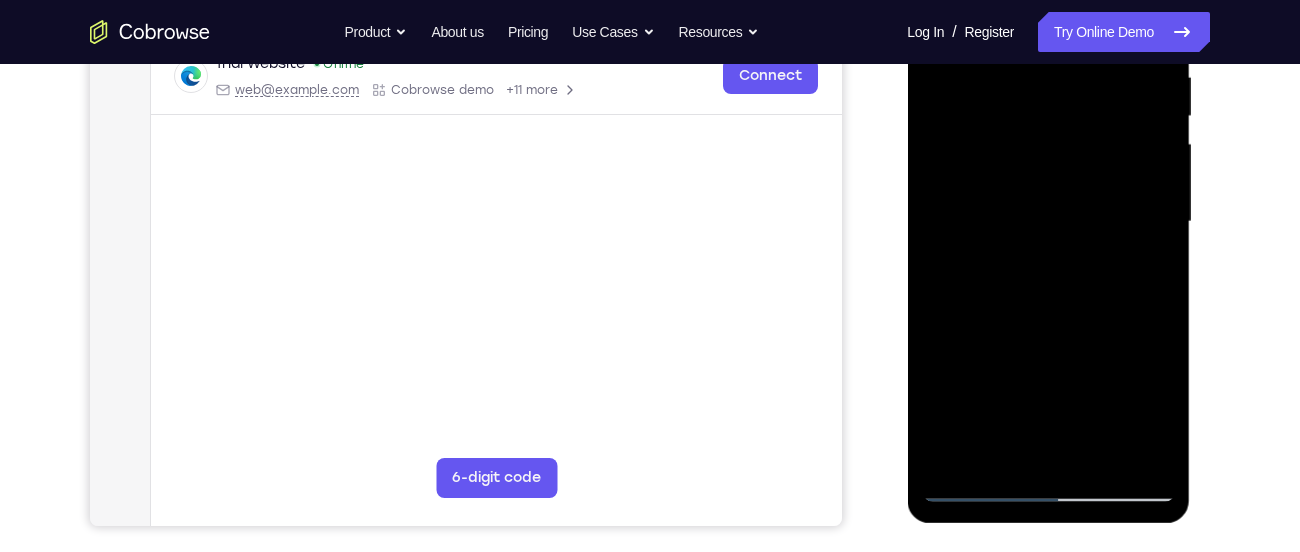 drag, startPoint x: 1048, startPoint y: 303, endPoint x: 1028, endPoint y: 149, distance: 155.29327 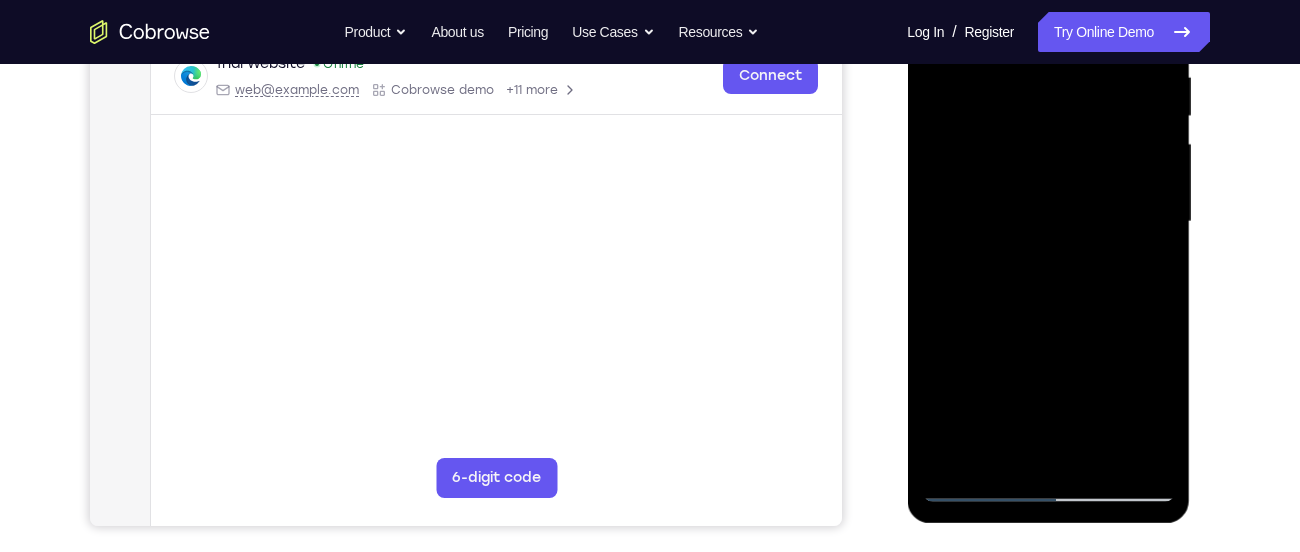 drag, startPoint x: 1009, startPoint y: 361, endPoint x: 1021, endPoint y: 252, distance: 109.65856 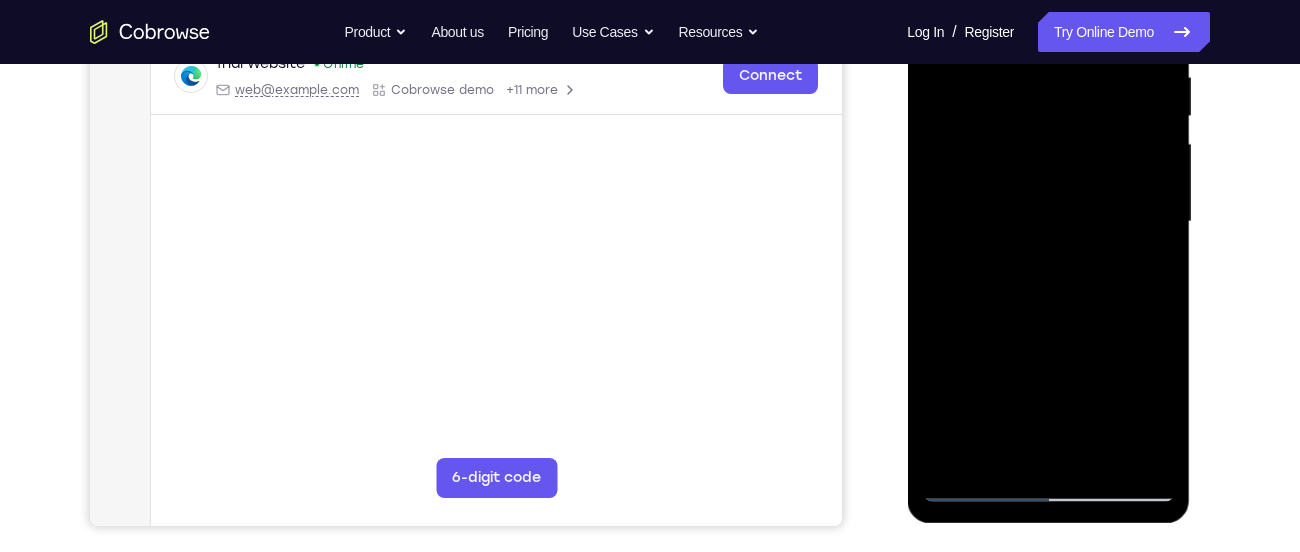 drag, startPoint x: 1108, startPoint y: 359, endPoint x: 1102, endPoint y: 285, distance: 74.24284 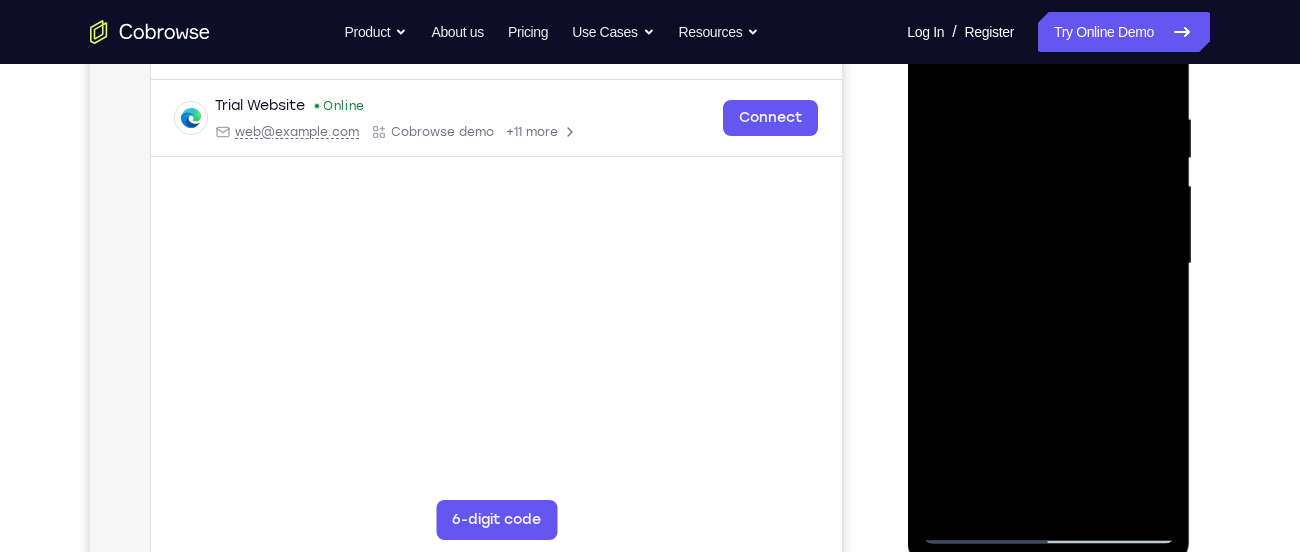 scroll, scrollTop: 355, scrollLeft: 0, axis: vertical 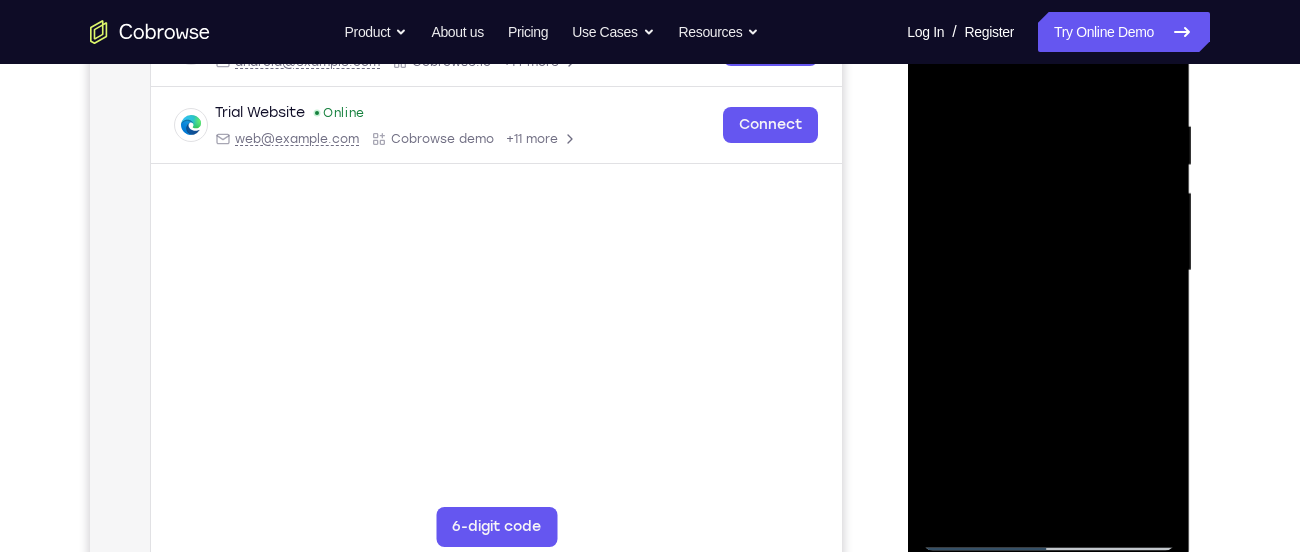 click at bounding box center (1048, 271) 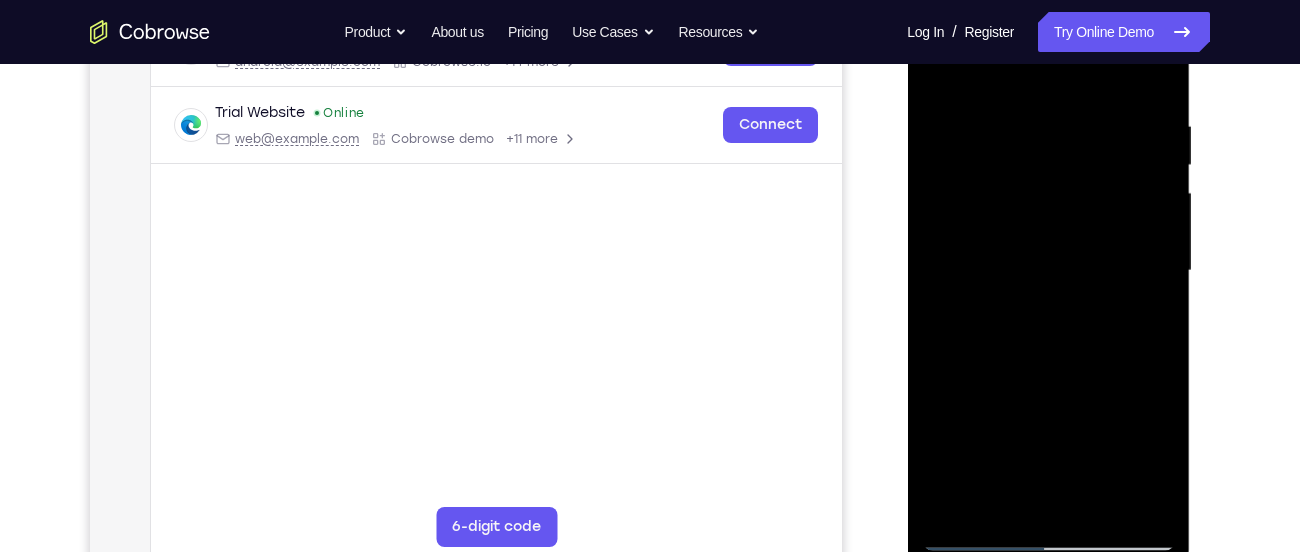 click at bounding box center [1048, 271] 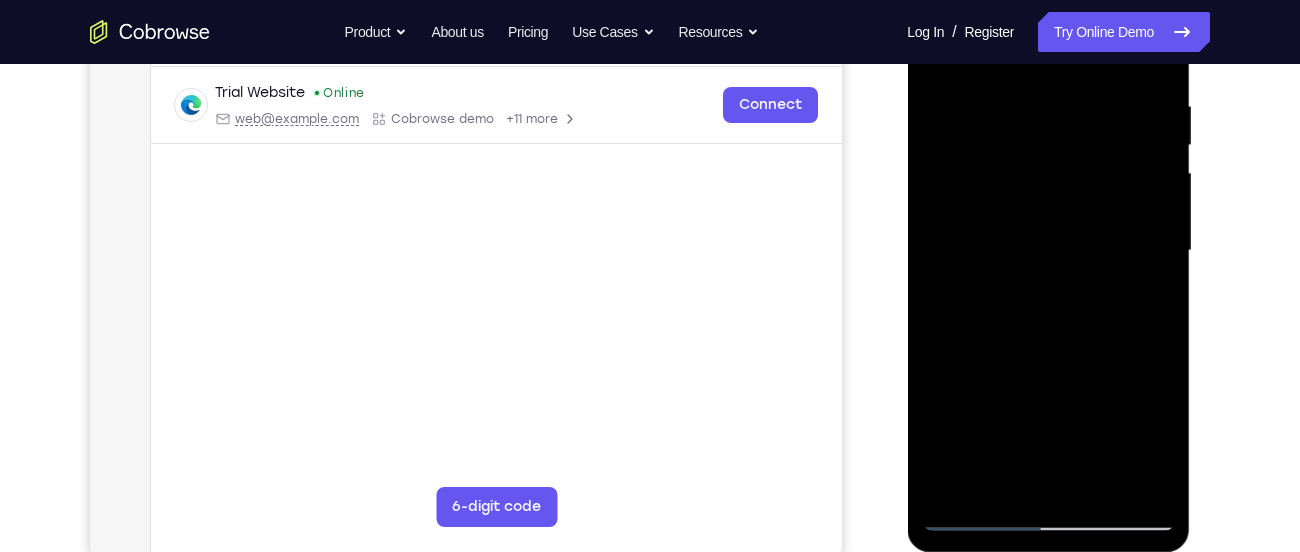 scroll, scrollTop: 373, scrollLeft: 0, axis: vertical 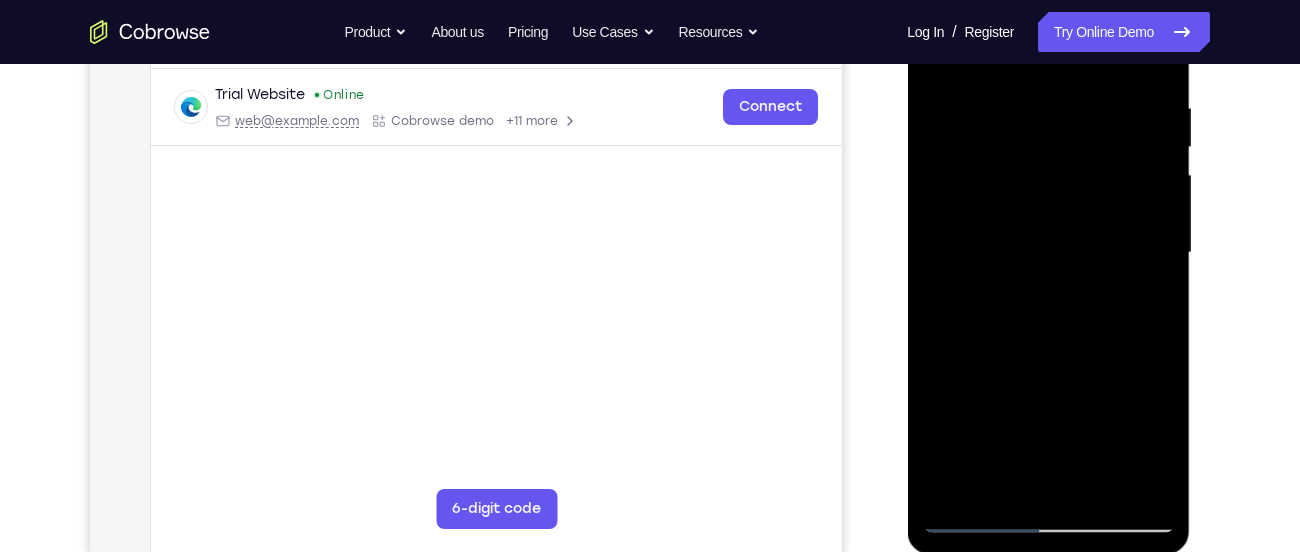 click at bounding box center (1048, 253) 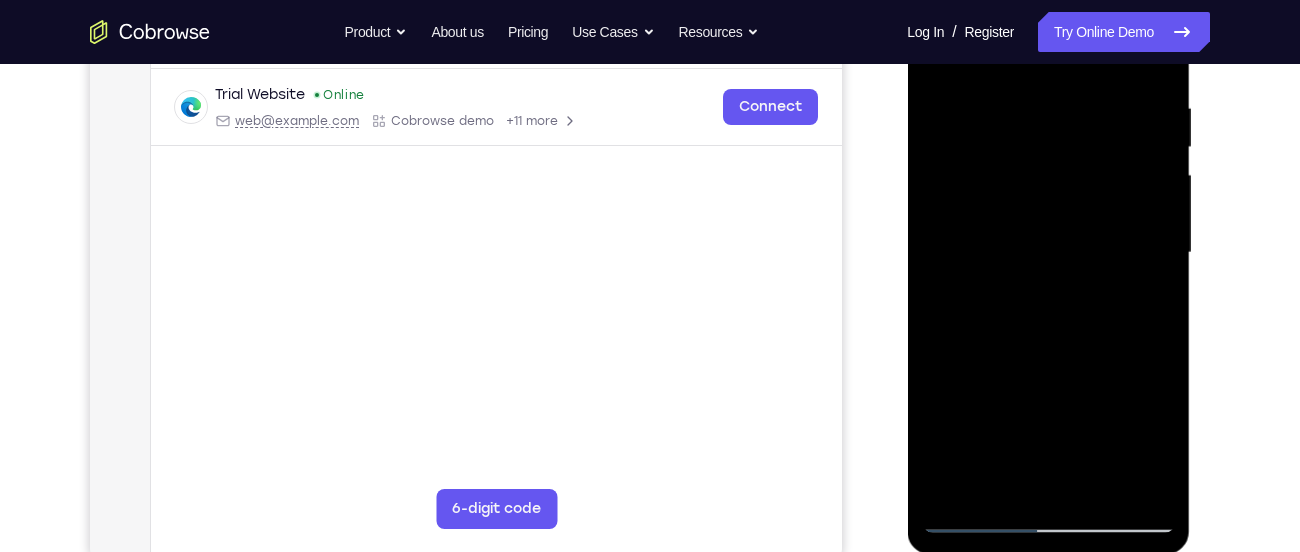 click at bounding box center (1048, 253) 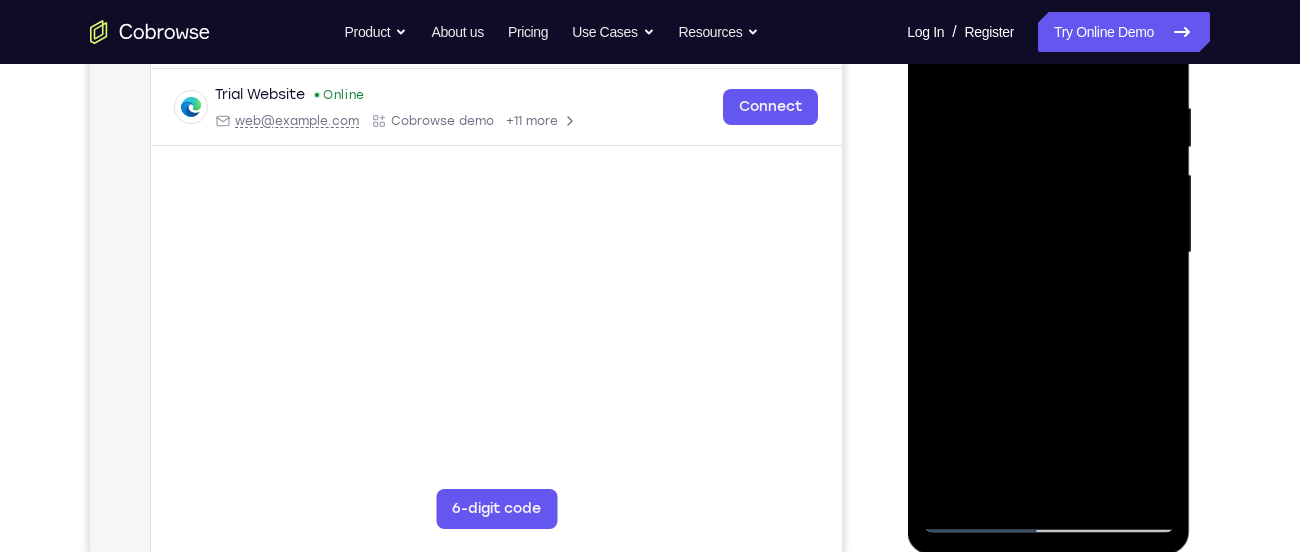 click at bounding box center (1048, 253) 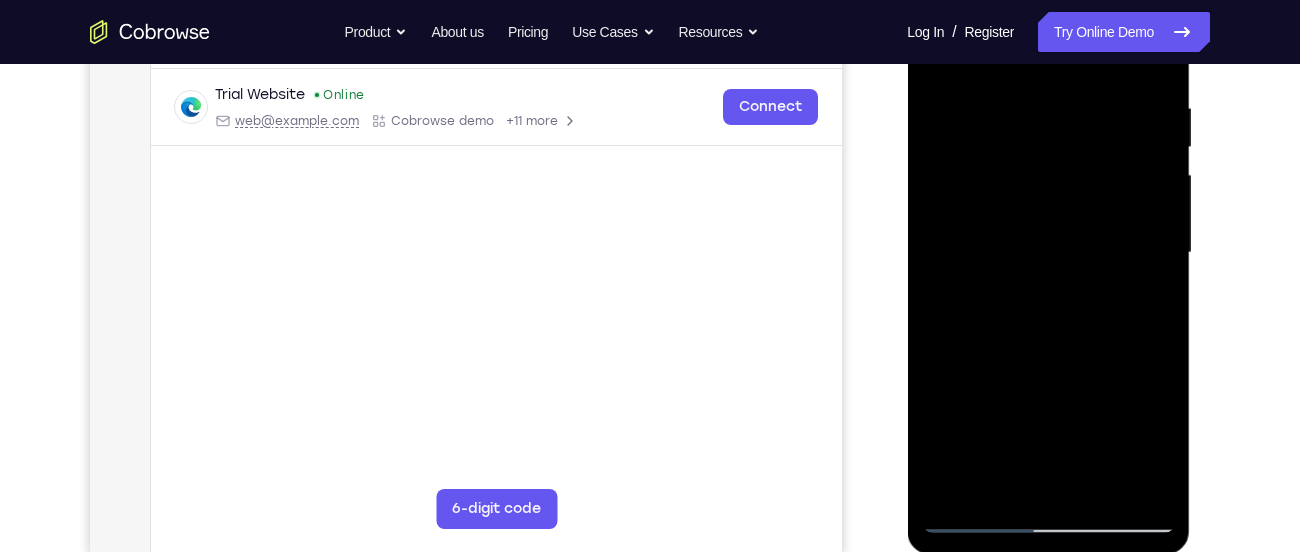 click at bounding box center (1048, 253) 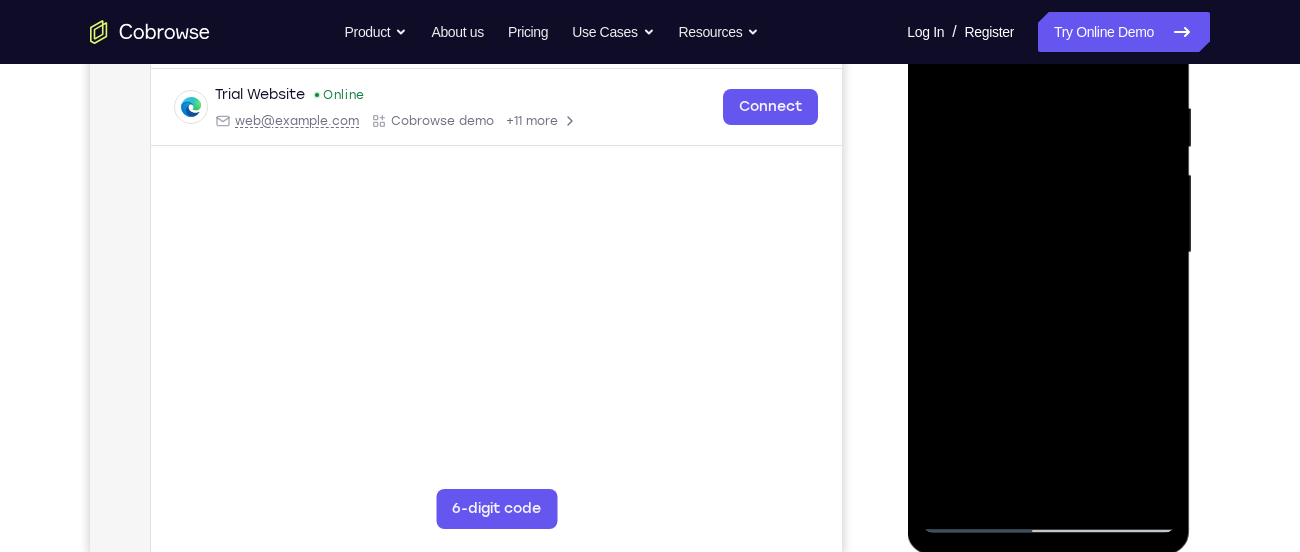 click at bounding box center (1048, 253) 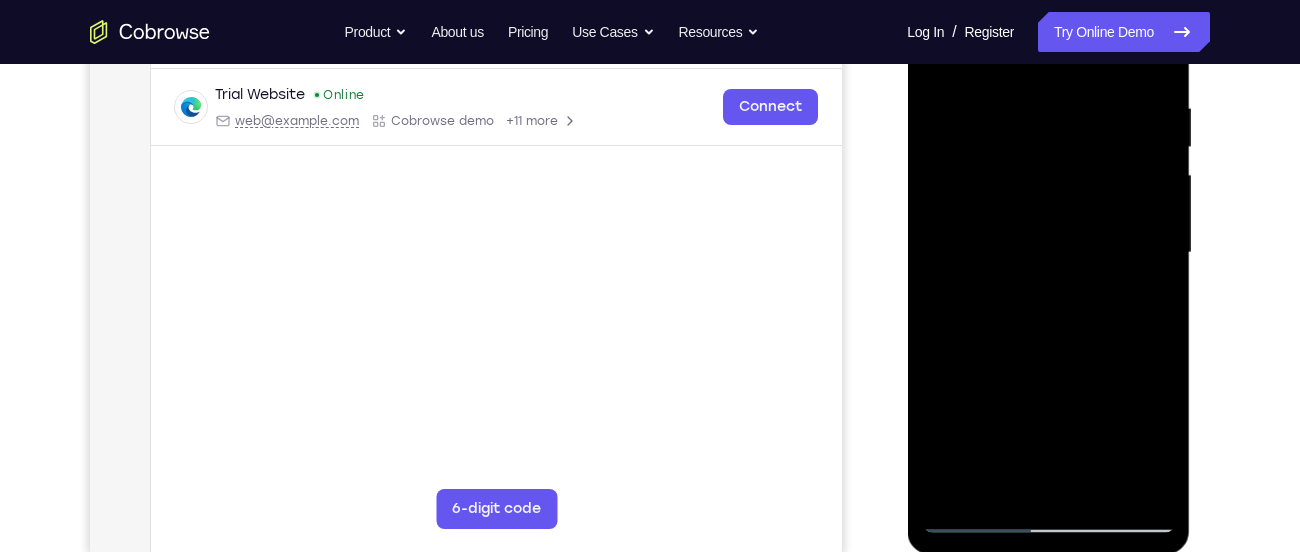 click at bounding box center [1048, 253] 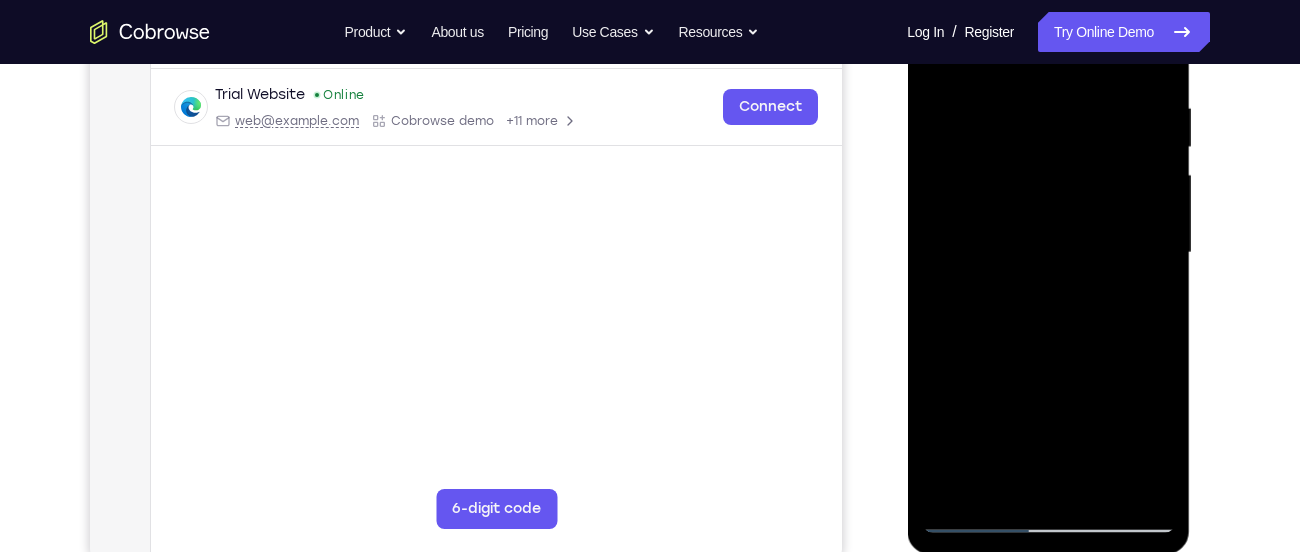click at bounding box center [1048, 253] 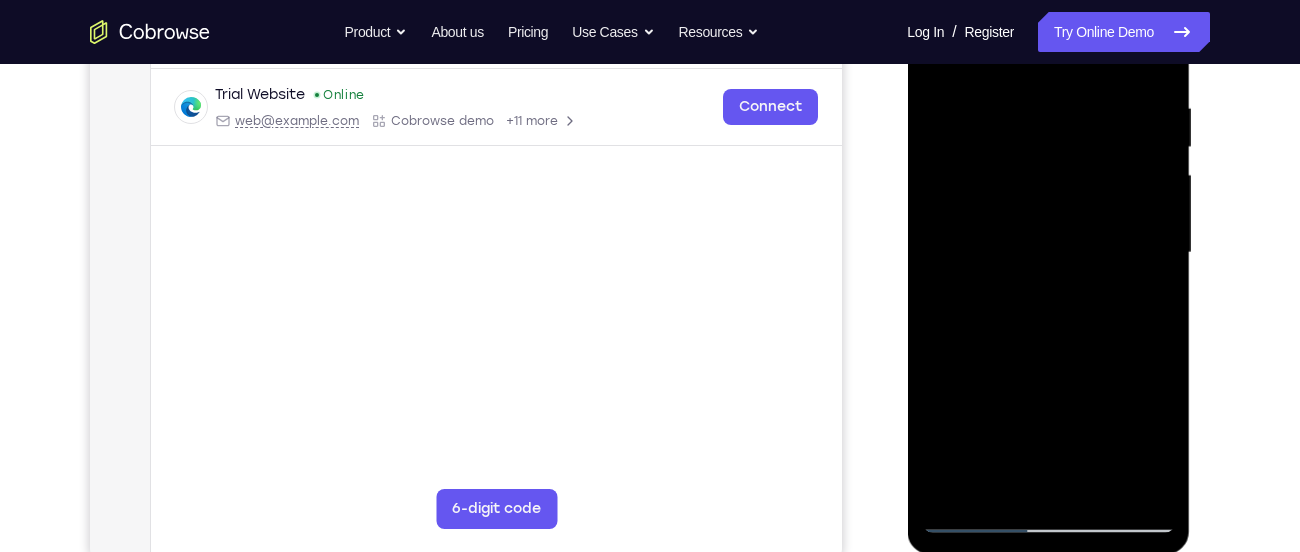 click at bounding box center [1048, 253] 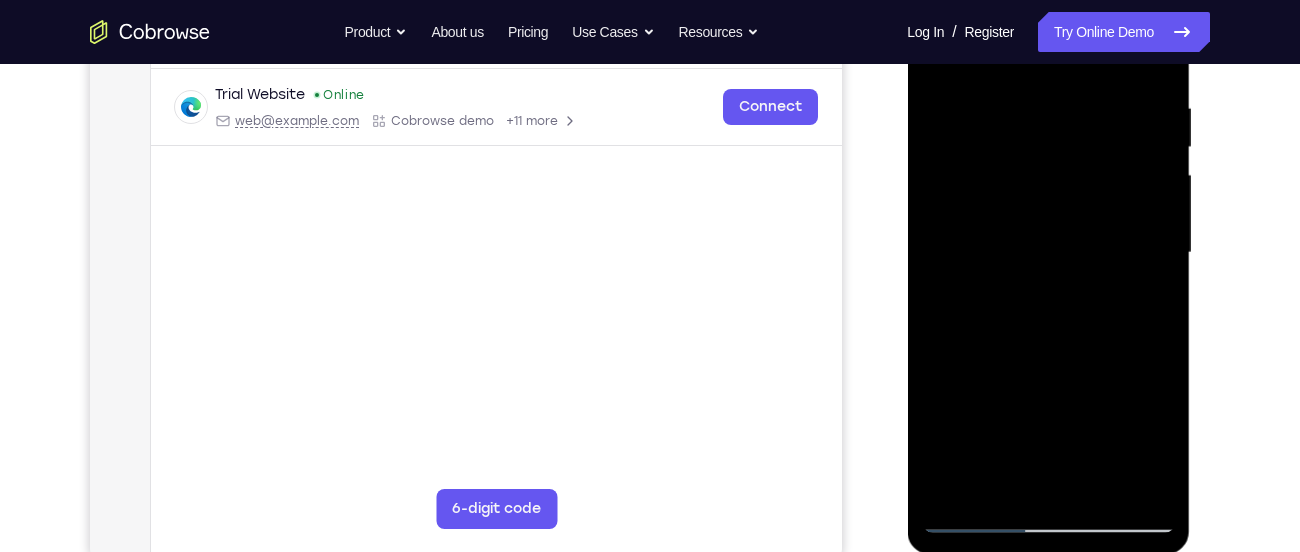 click at bounding box center (1048, 253) 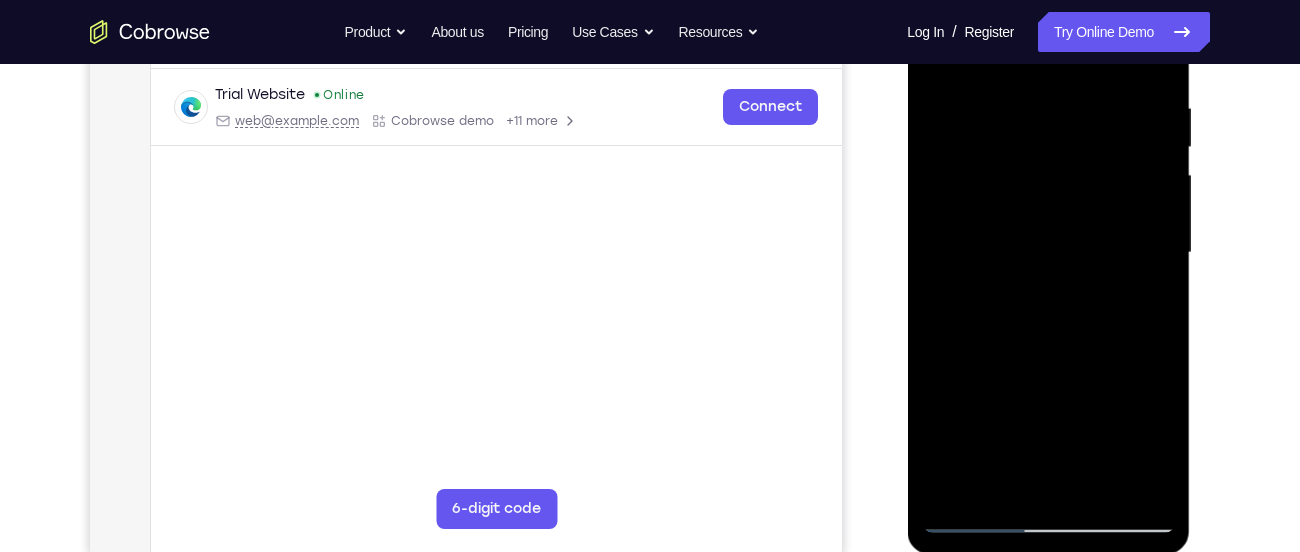 click at bounding box center [1048, 253] 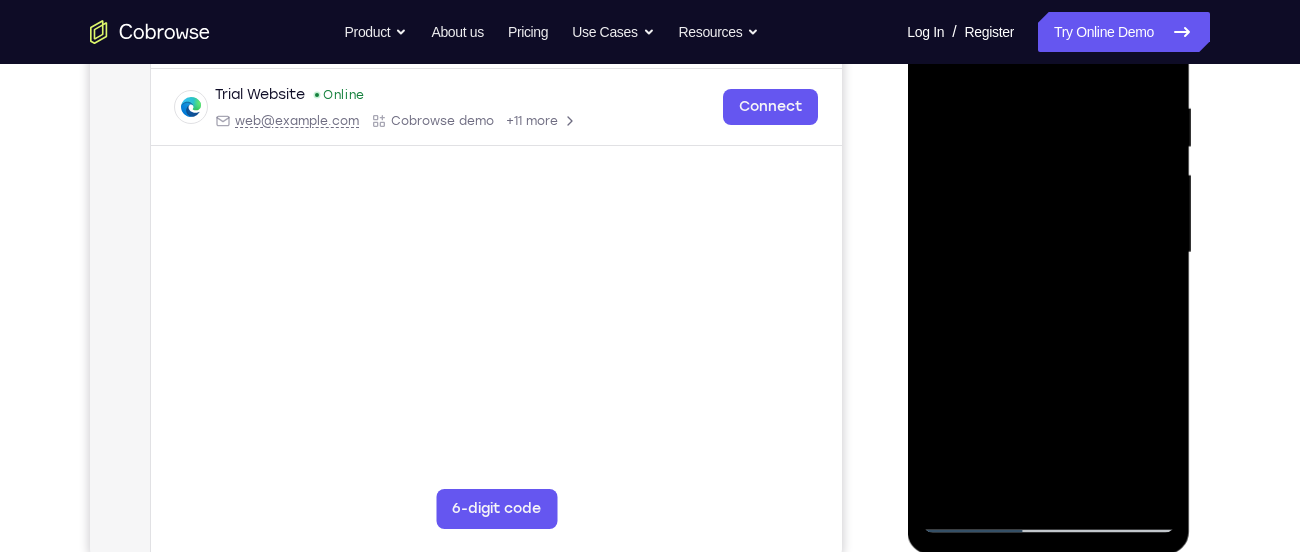click at bounding box center [1048, 253] 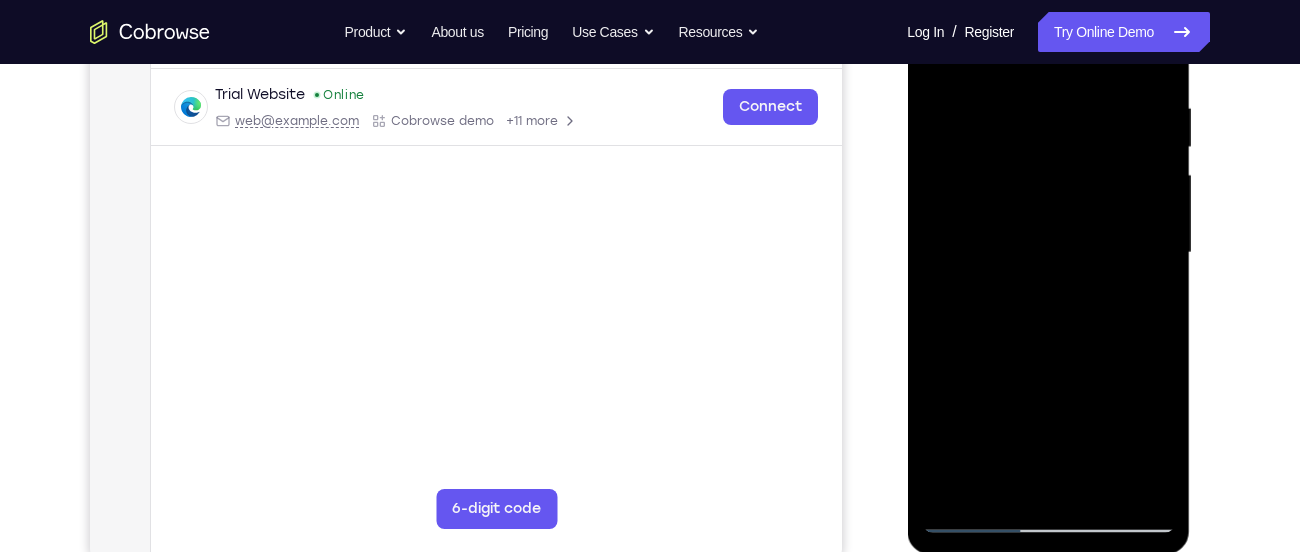 click at bounding box center (1048, 253) 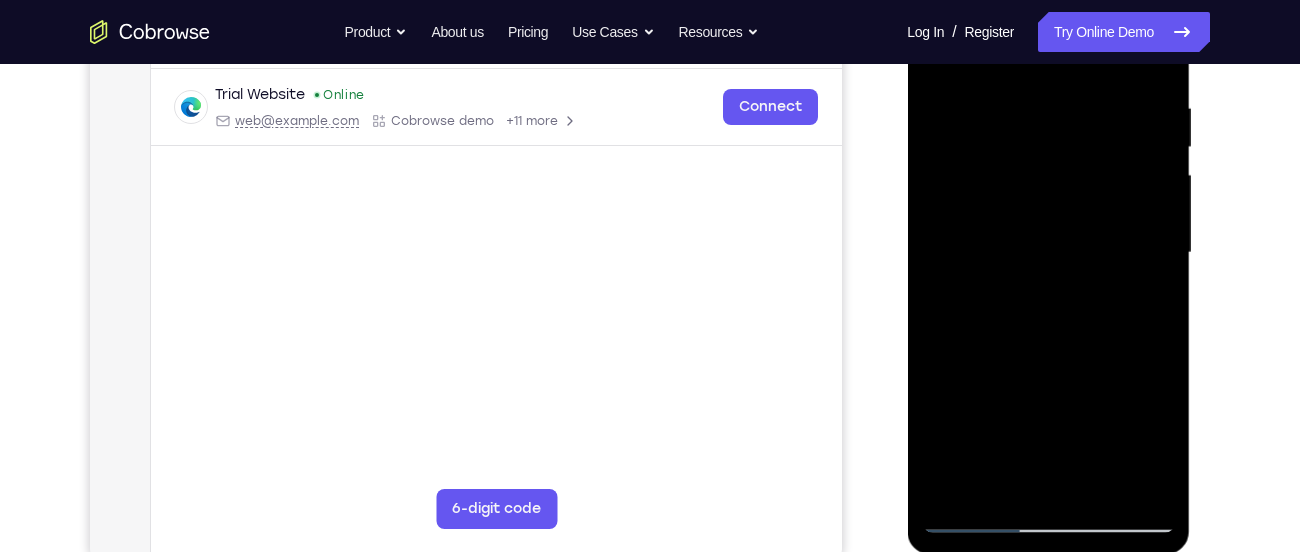 click at bounding box center [1048, 253] 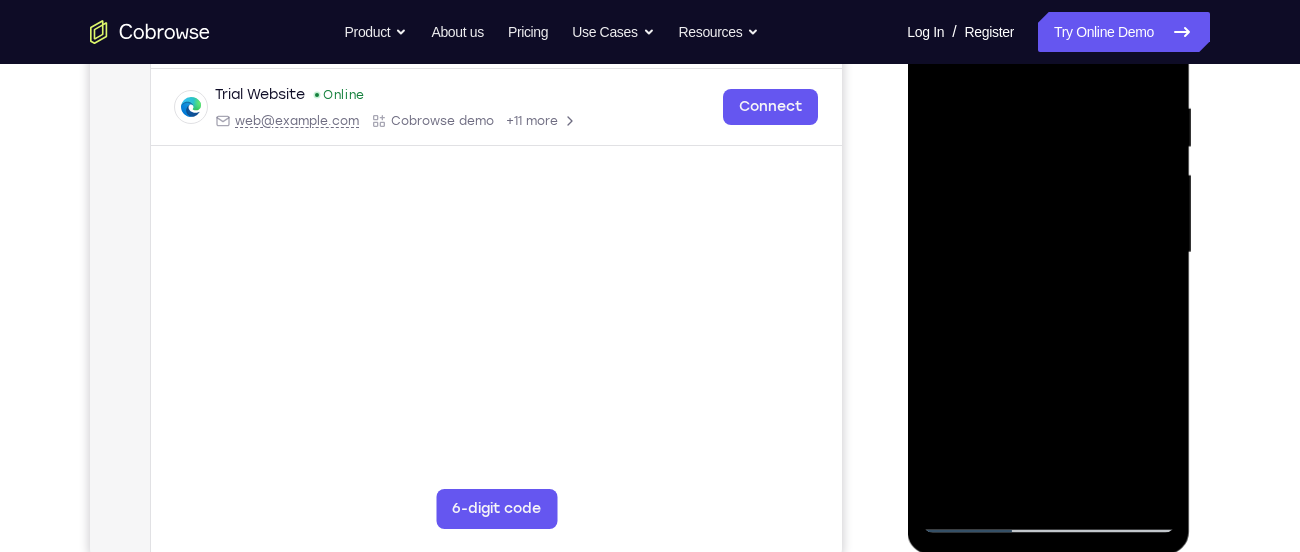click at bounding box center [1048, 253] 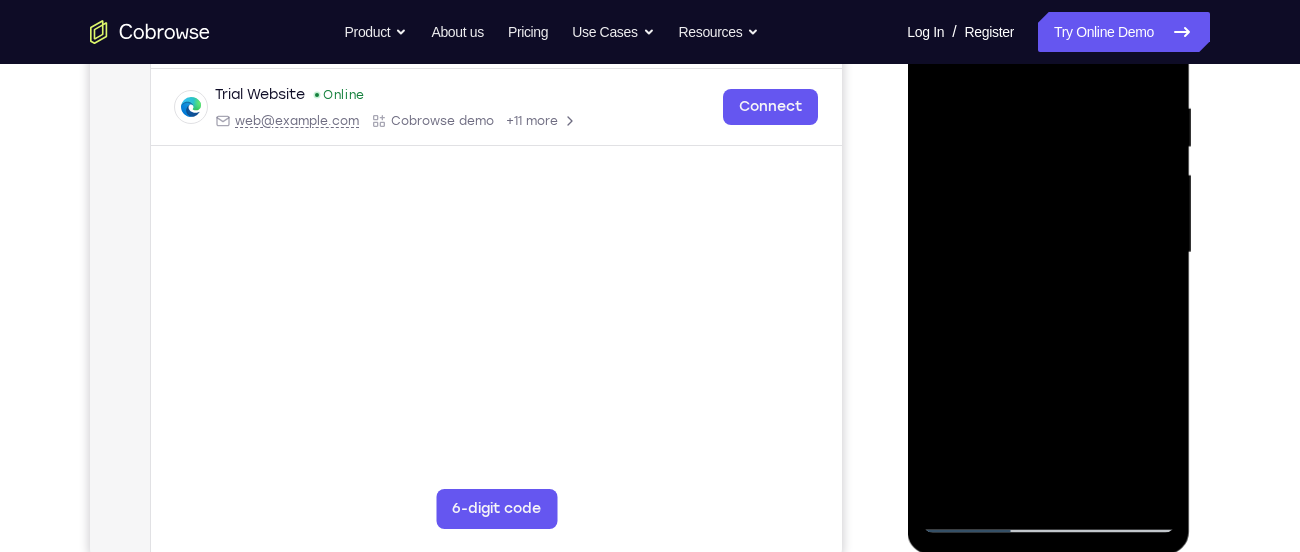 click at bounding box center [1048, 253] 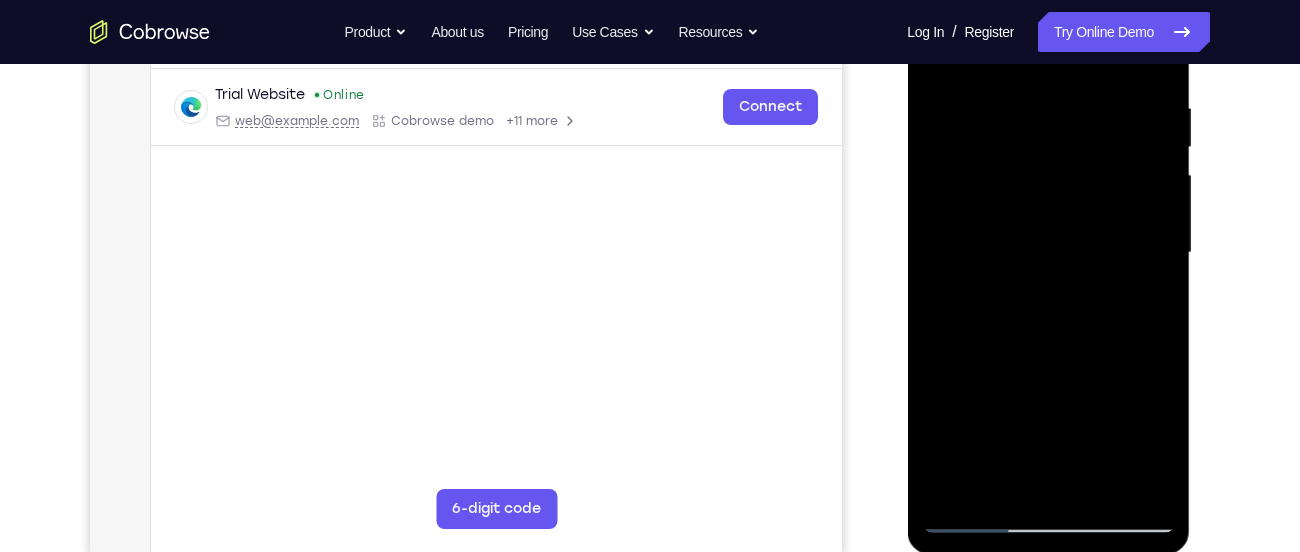 click at bounding box center (1048, 253) 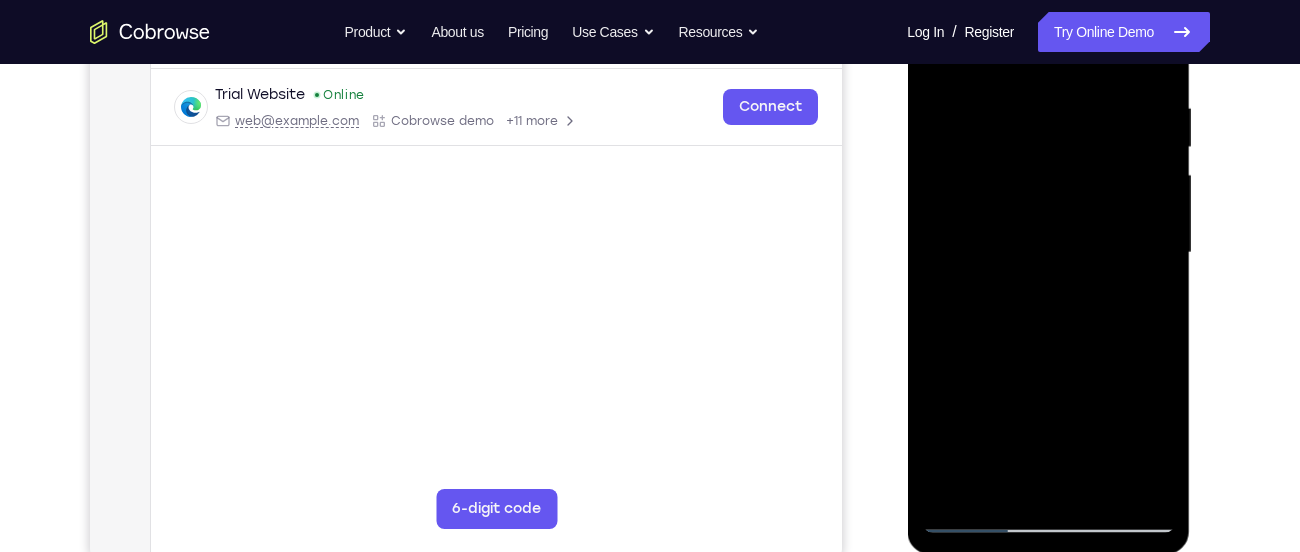 click at bounding box center (1048, 253) 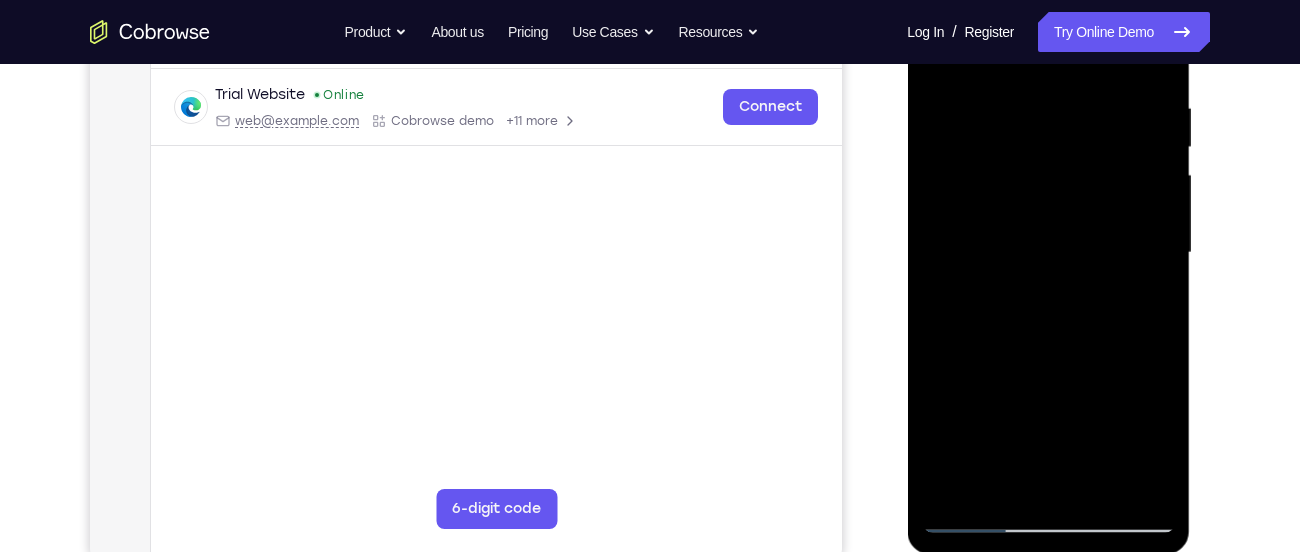 click at bounding box center [1048, 253] 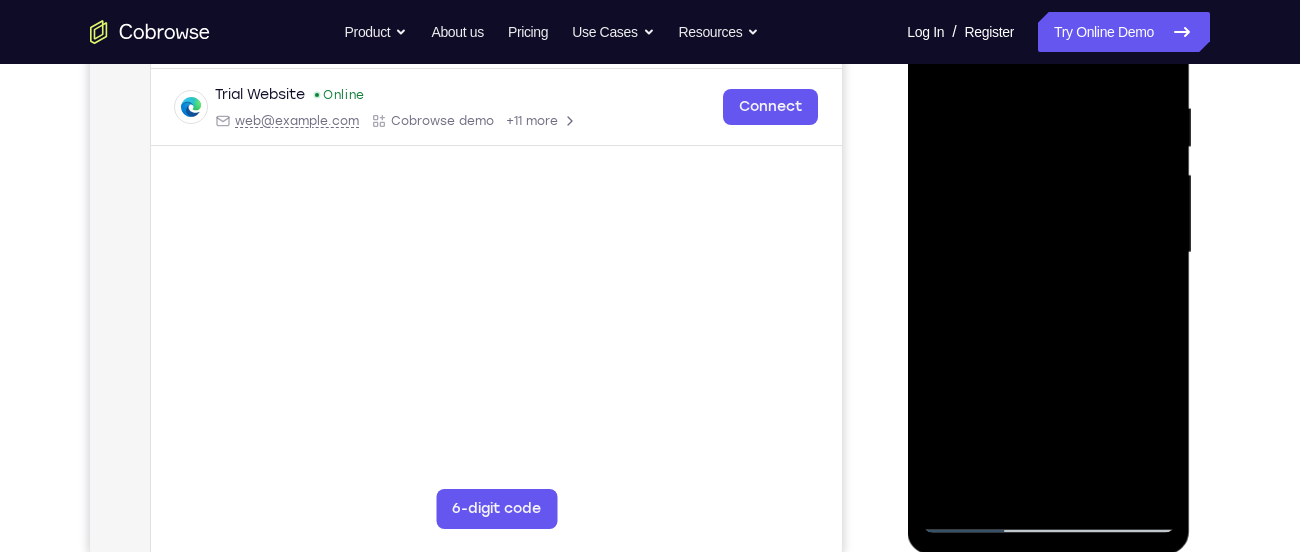click at bounding box center [1048, 253] 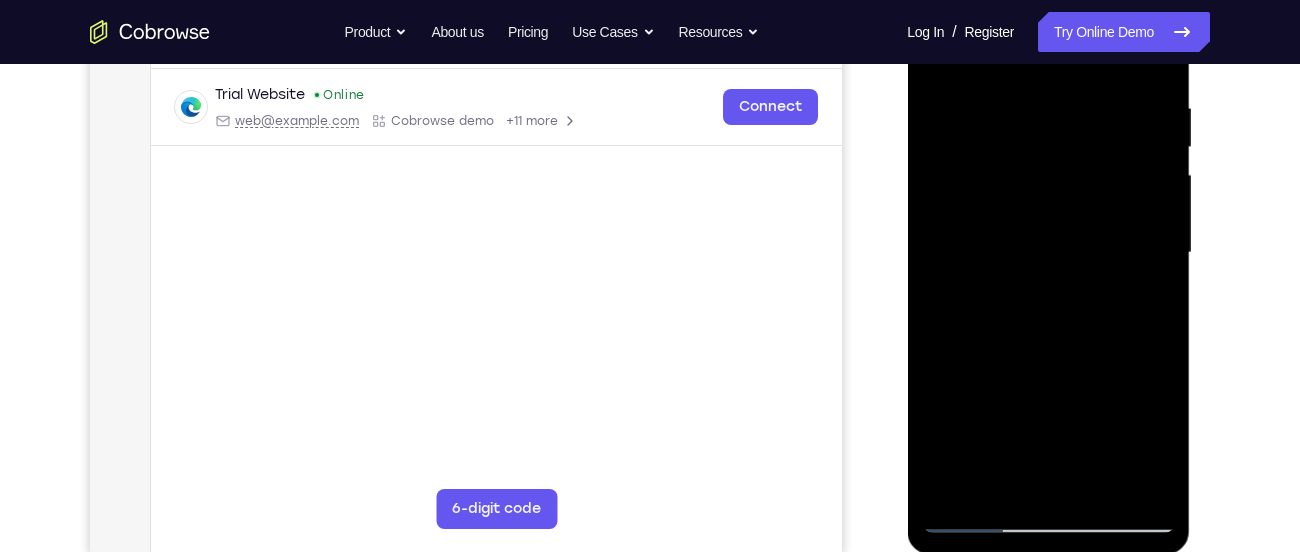 click at bounding box center (1048, 253) 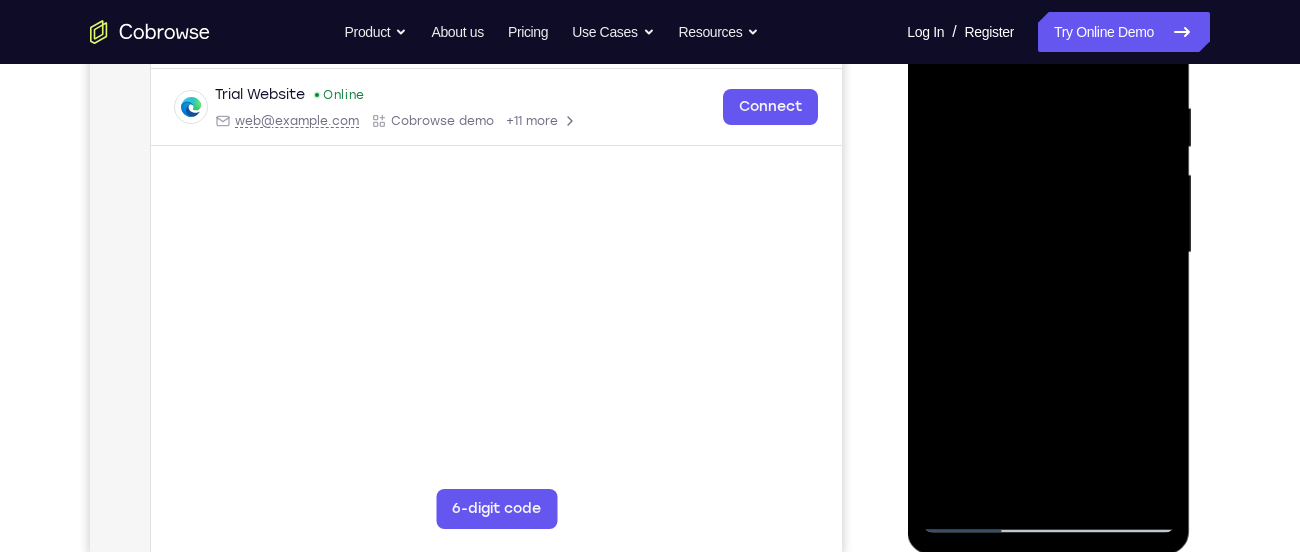 click at bounding box center (1048, 253) 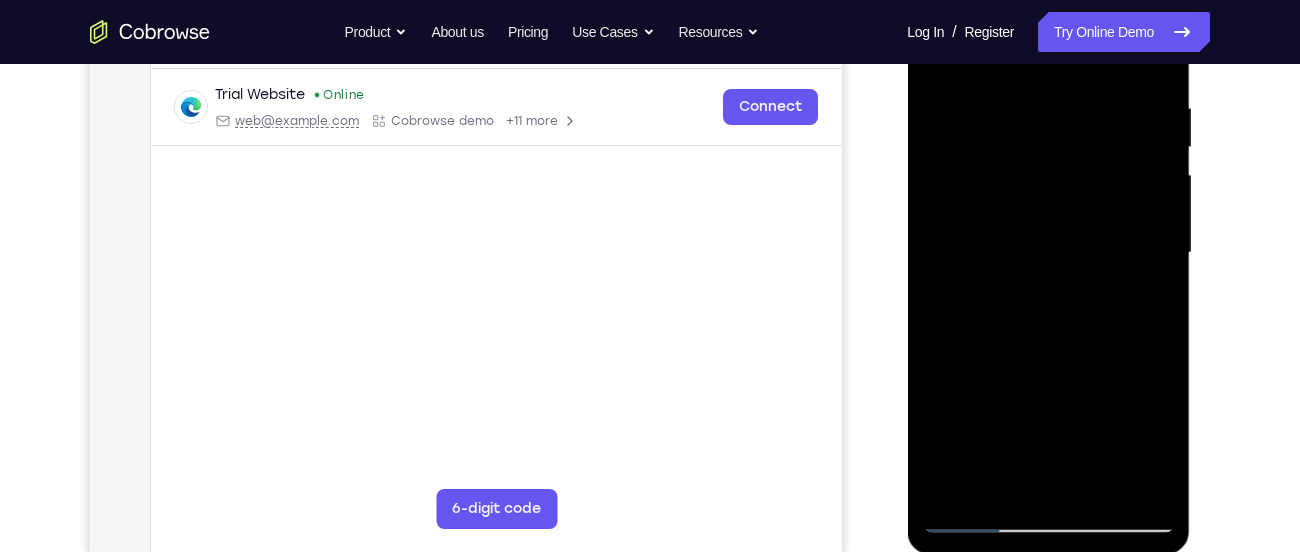 click at bounding box center [1048, 253] 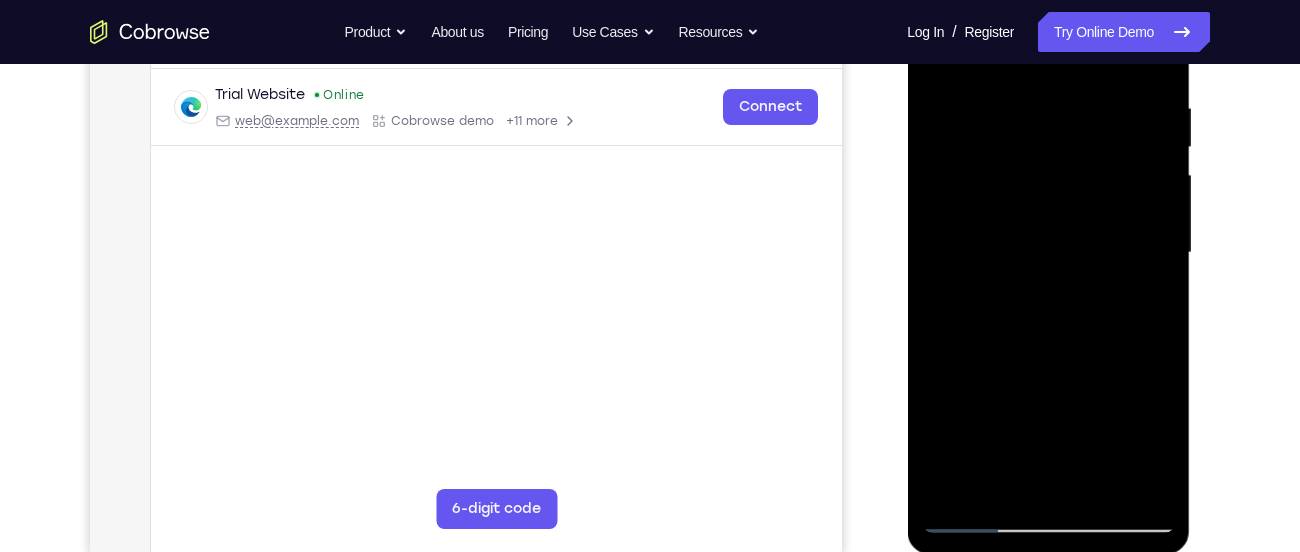 click at bounding box center [1048, 253] 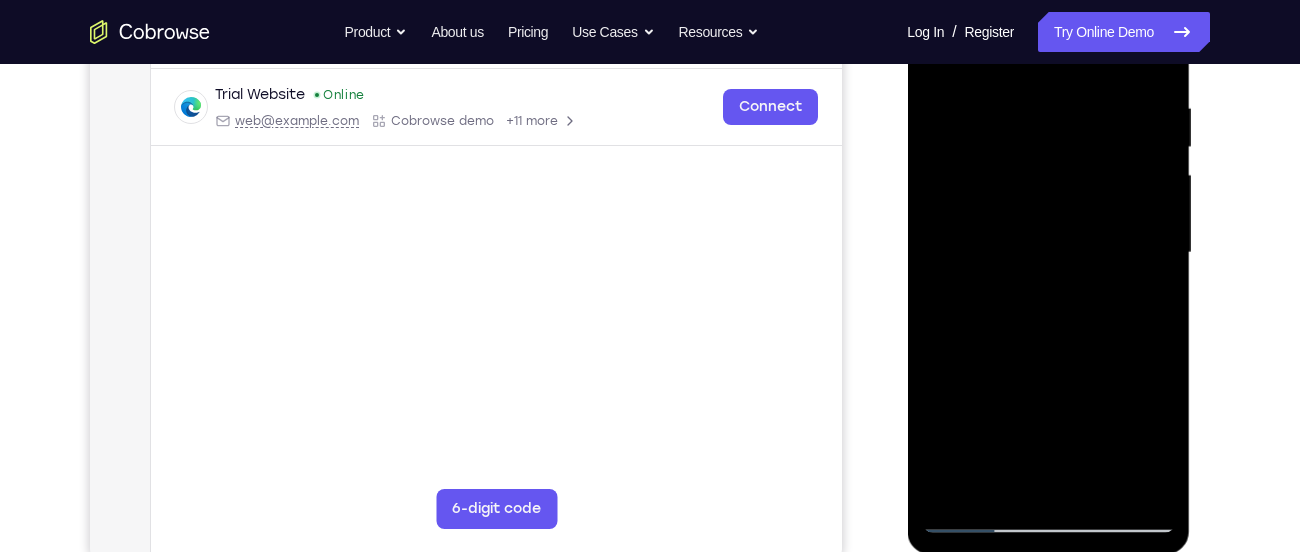 click at bounding box center [1048, 253] 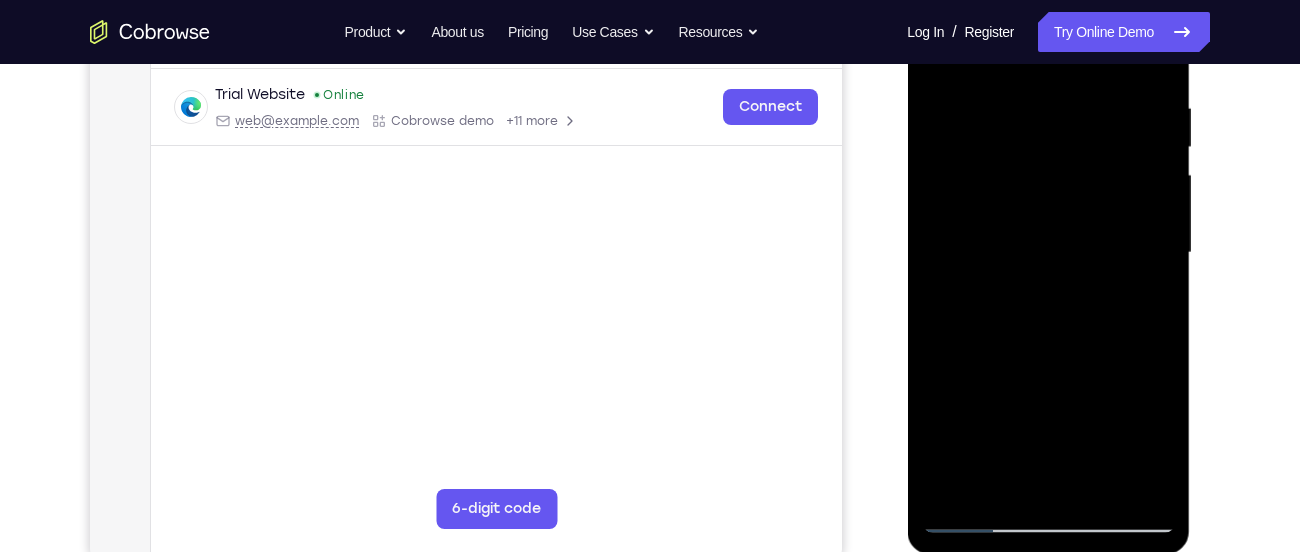 click at bounding box center (1048, 253) 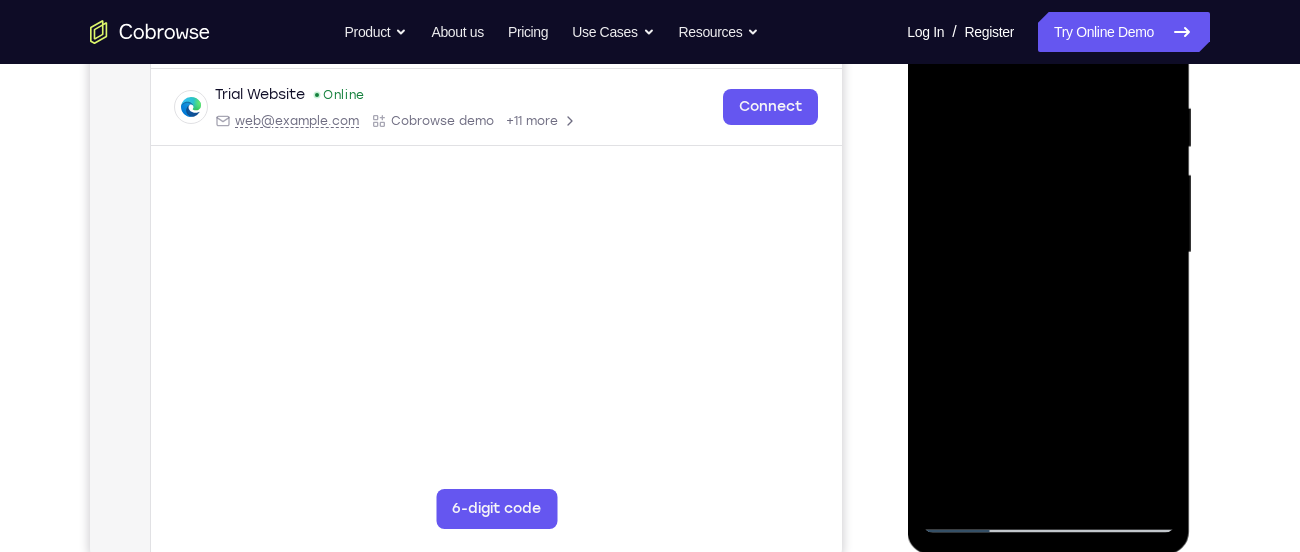 drag, startPoint x: 1056, startPoint y: 366, endPoint x: 1030, endPoint y: 146, distance: 221.53104 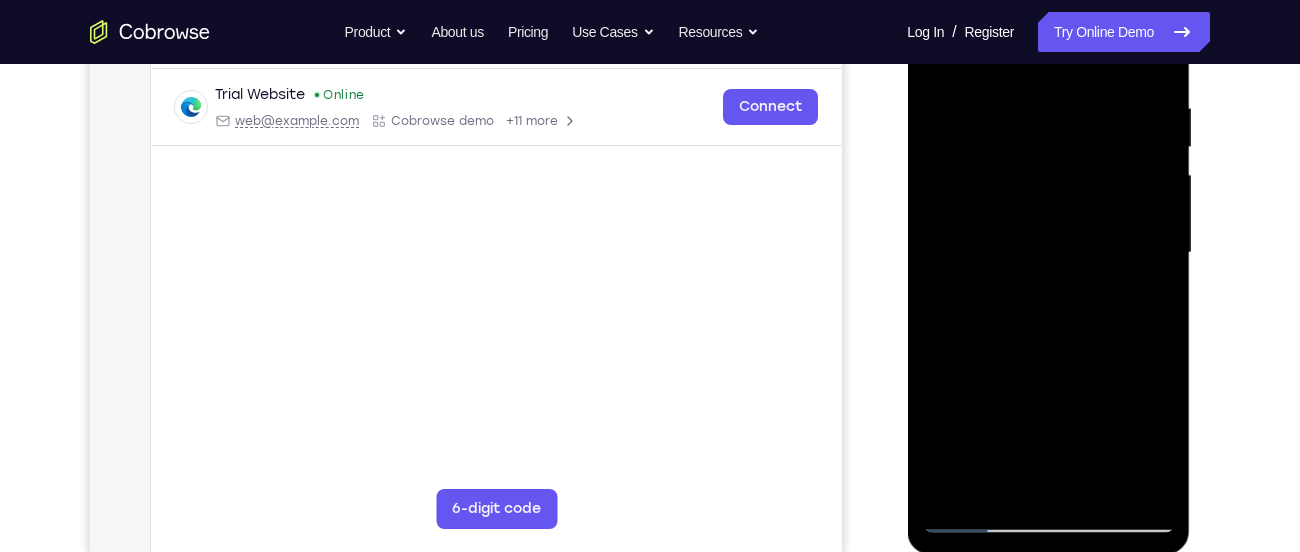 click at bounding box center (1048, 253) 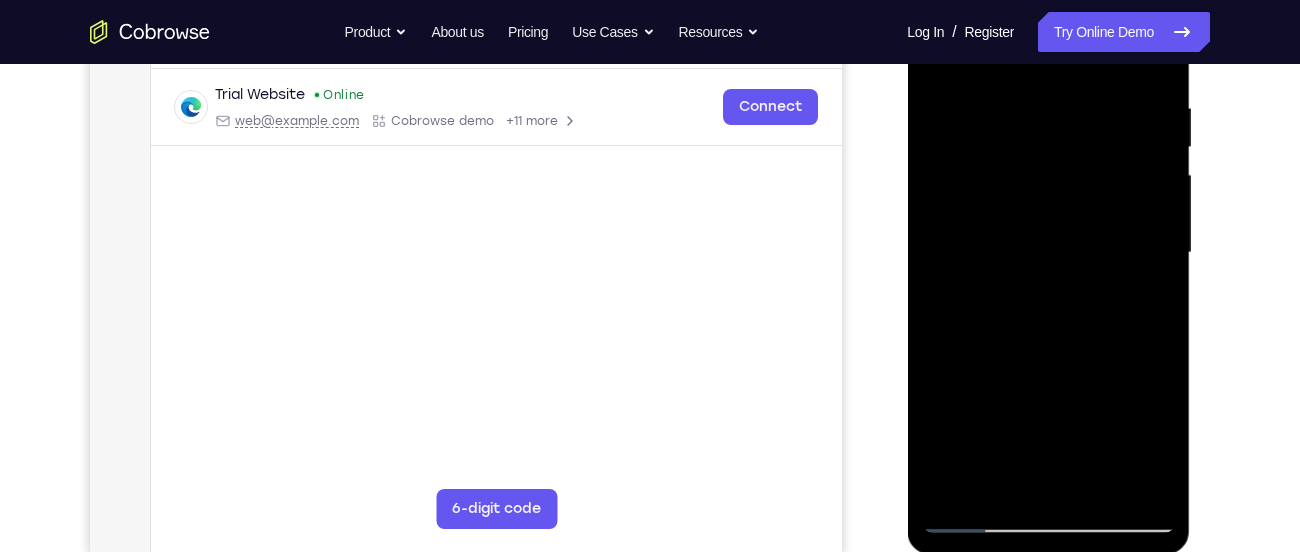 click at bounding box center (1048, 253) 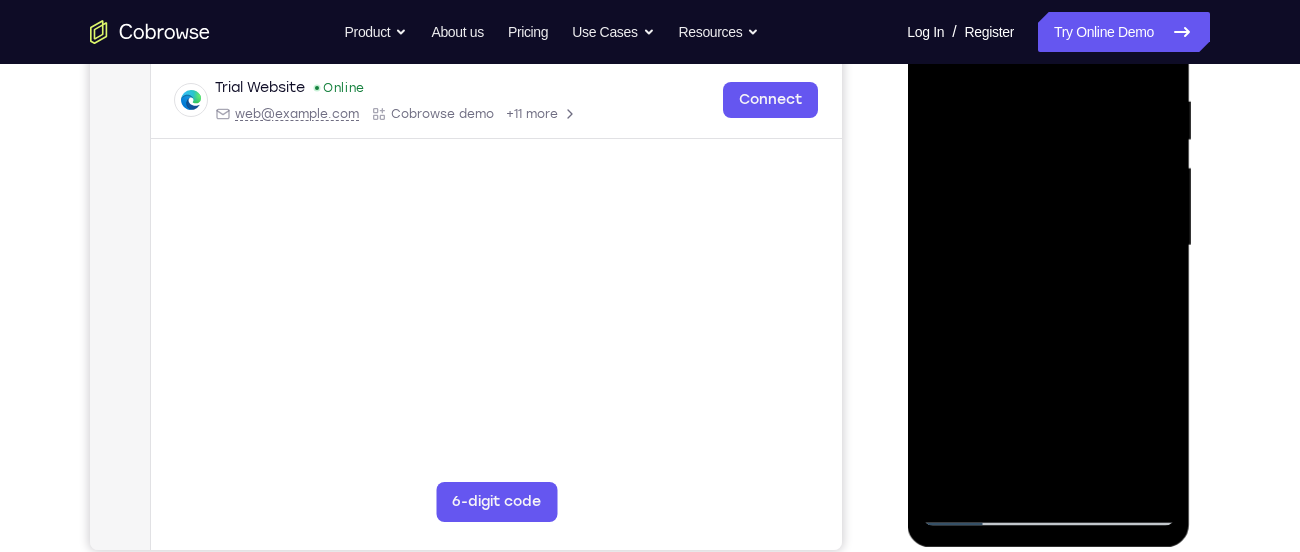 scroll, scrollTop: 381, scrollLeft: 0, axis: vertical 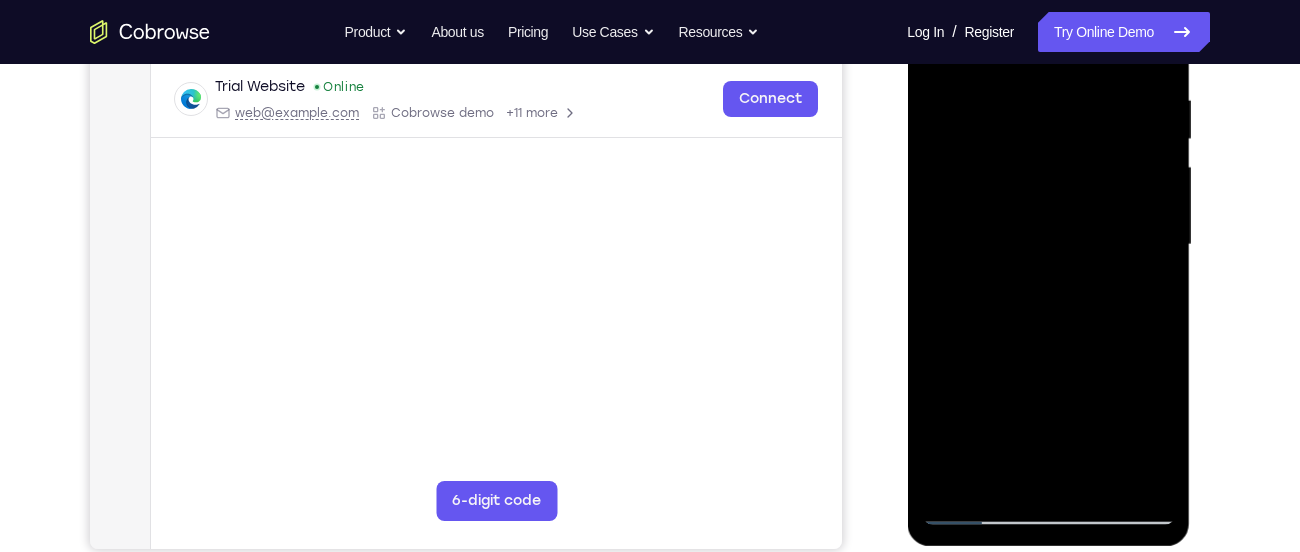 click at bounding box center [1048, 245] 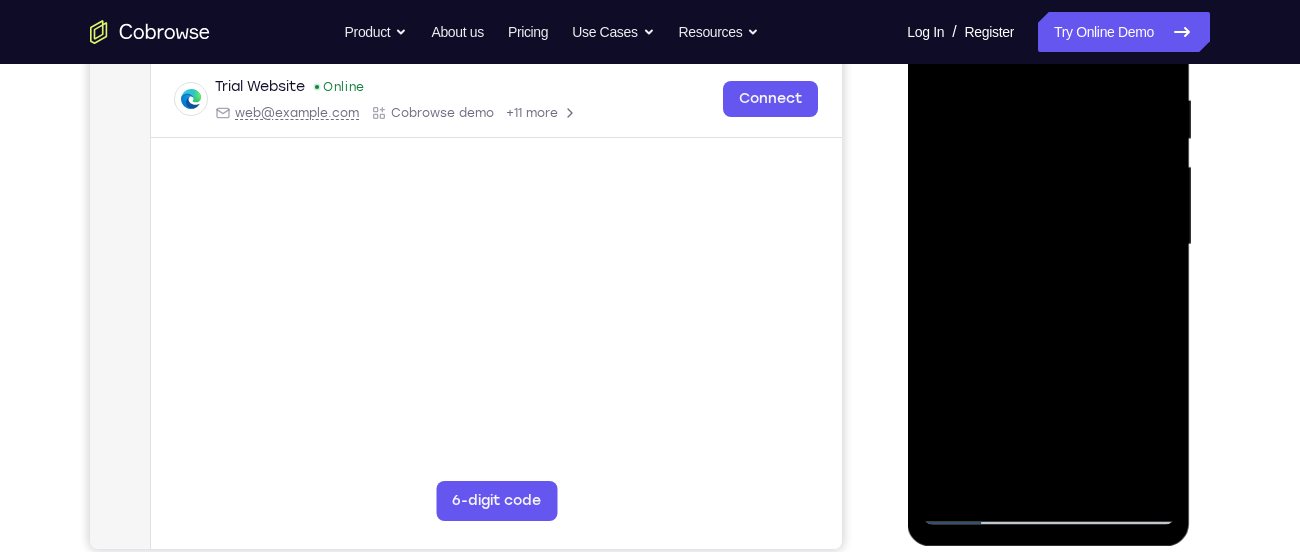click at bounding box center [1048, 245] 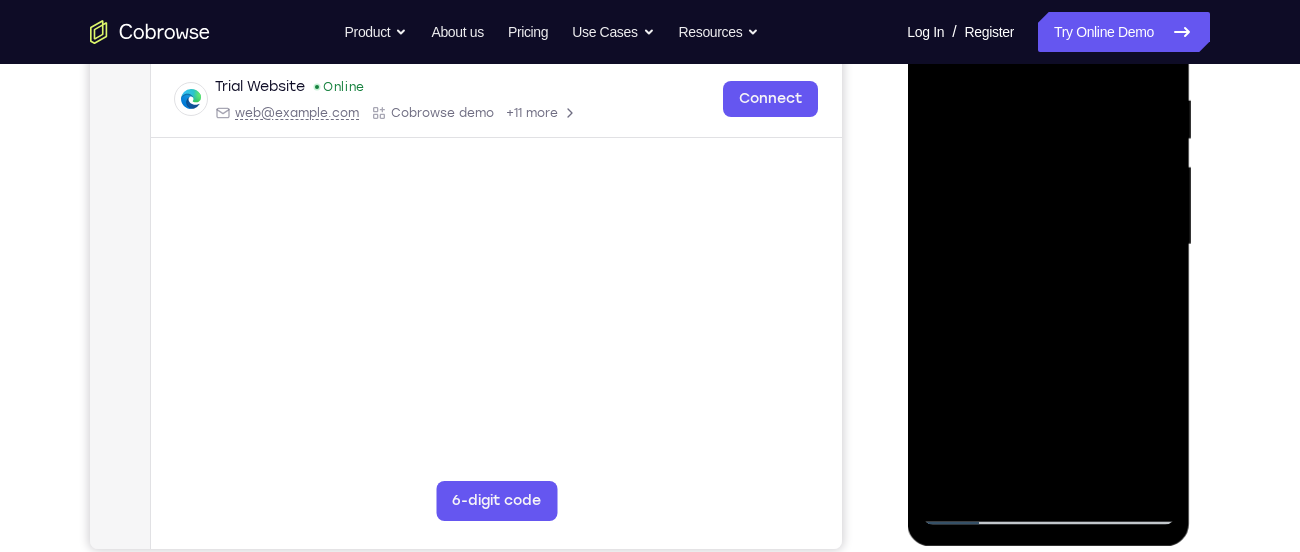 click at bounding box center [1048, 245] 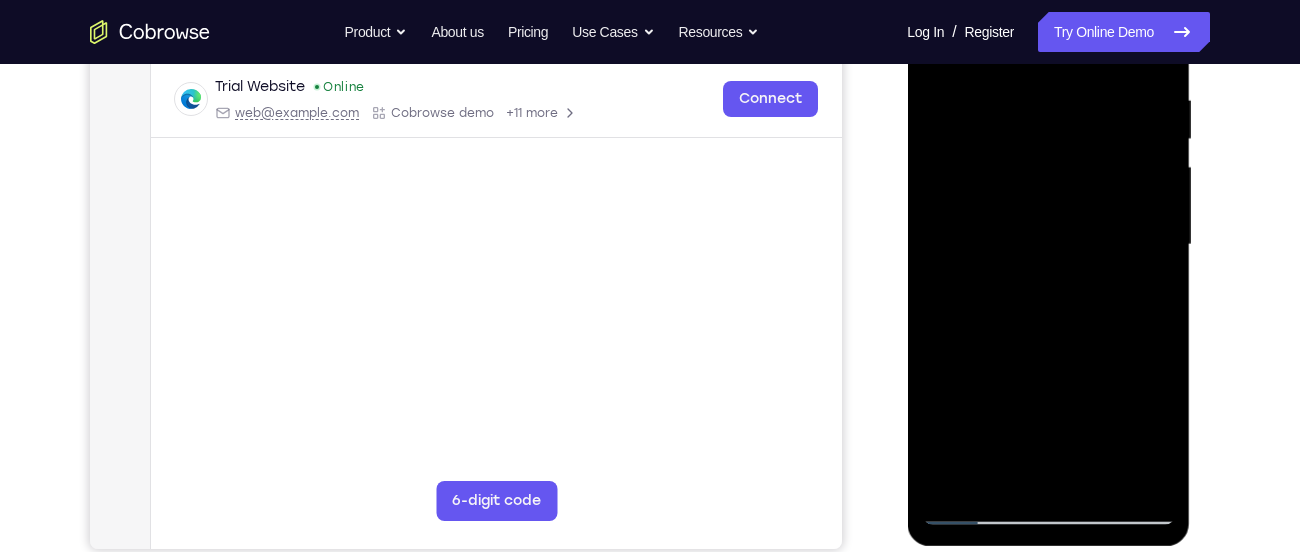 click at bounding box center [1048, 245] 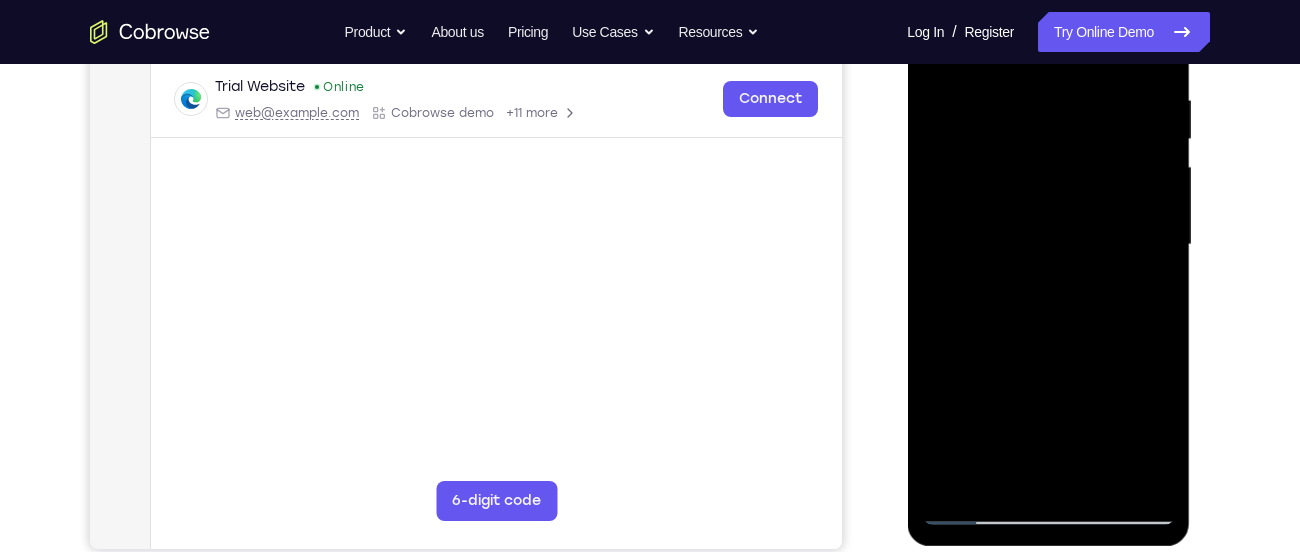 click at bounding box center [1048, 245] 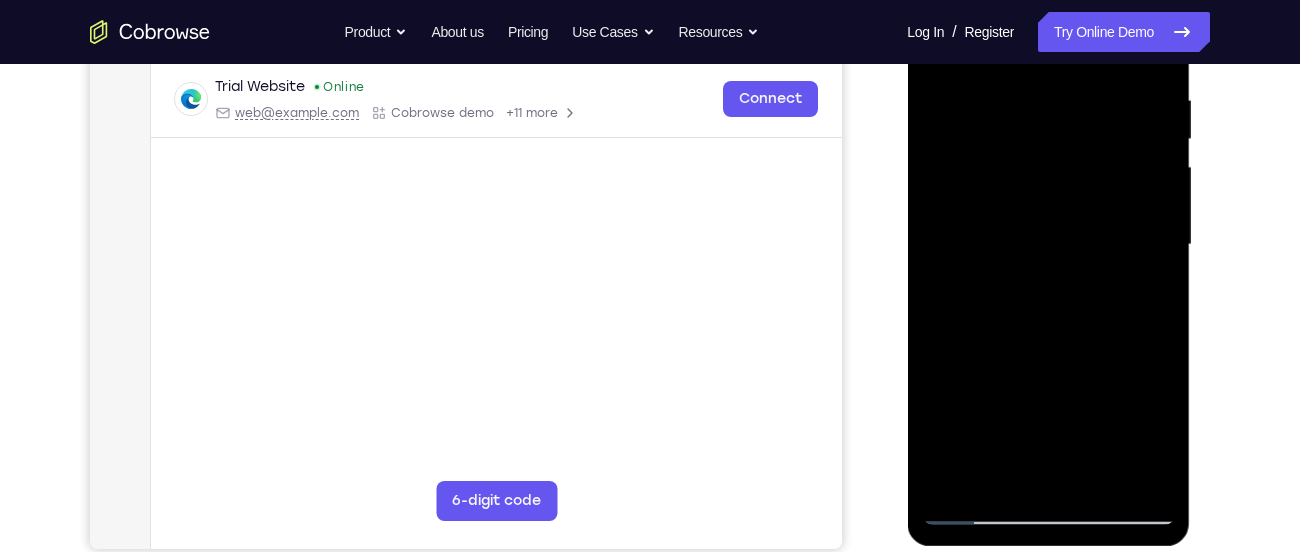 click at bounding box center (1048, 245) 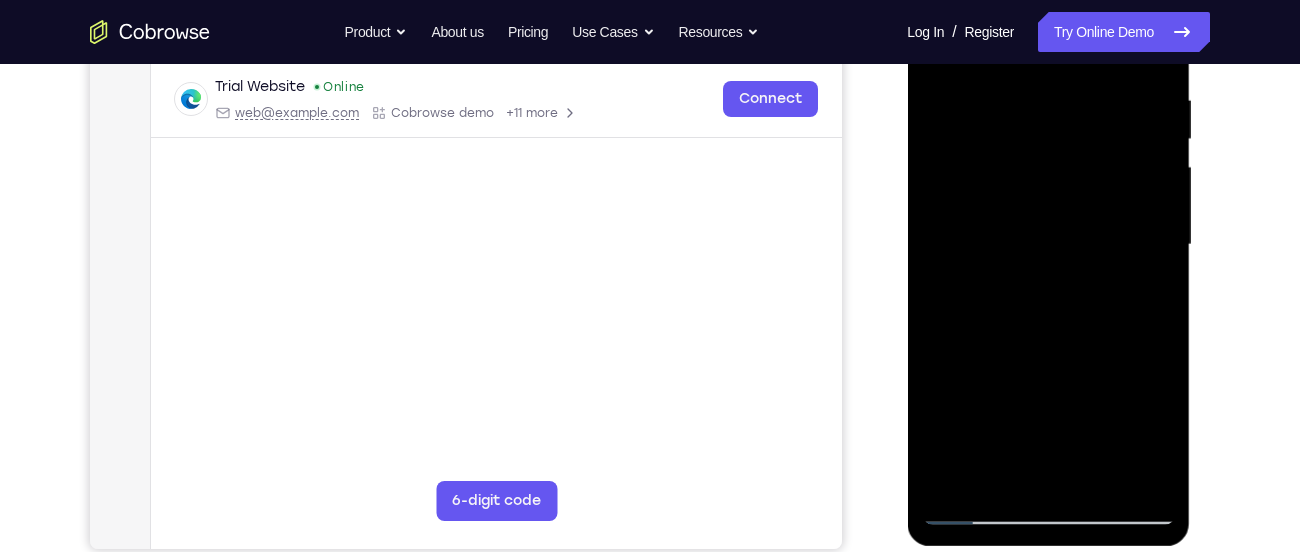 click at bounding box center [1048, 245] 